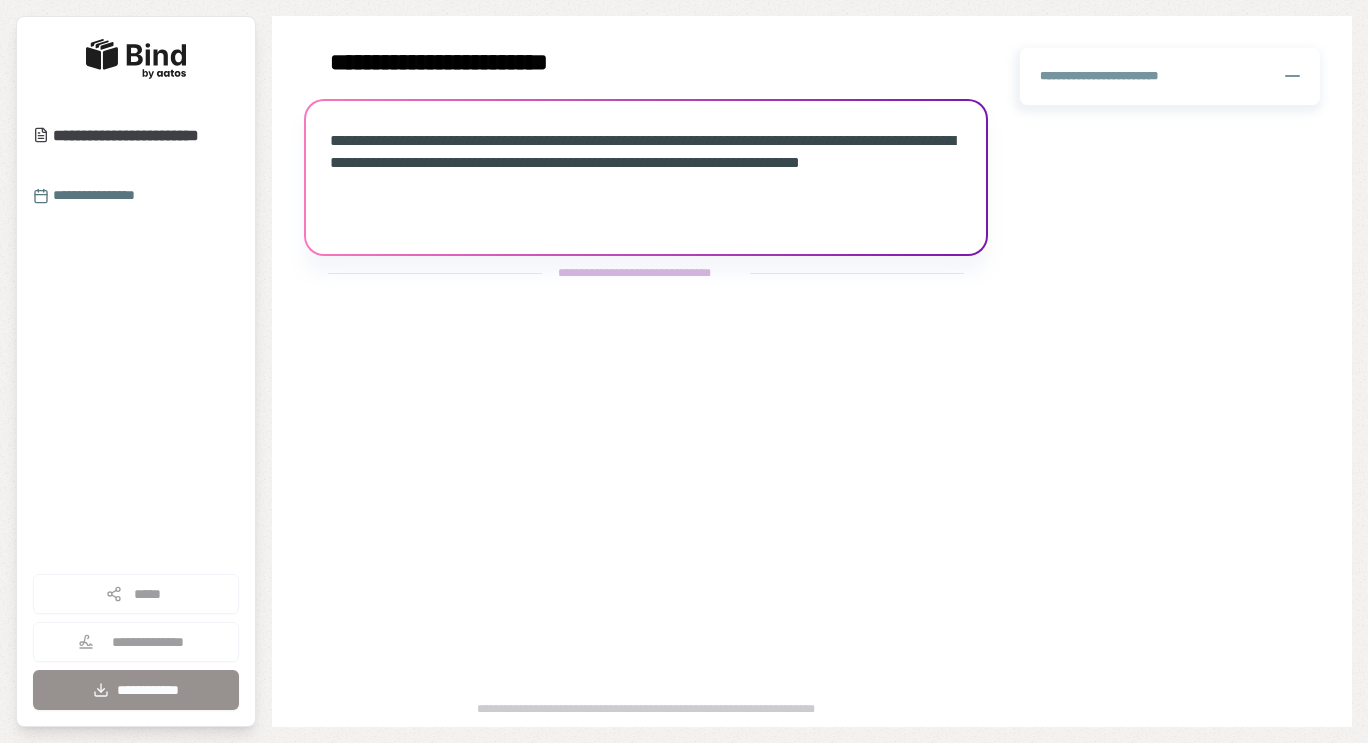 scroll, scrollTop: 0, scrollLeft: 0, axis: both 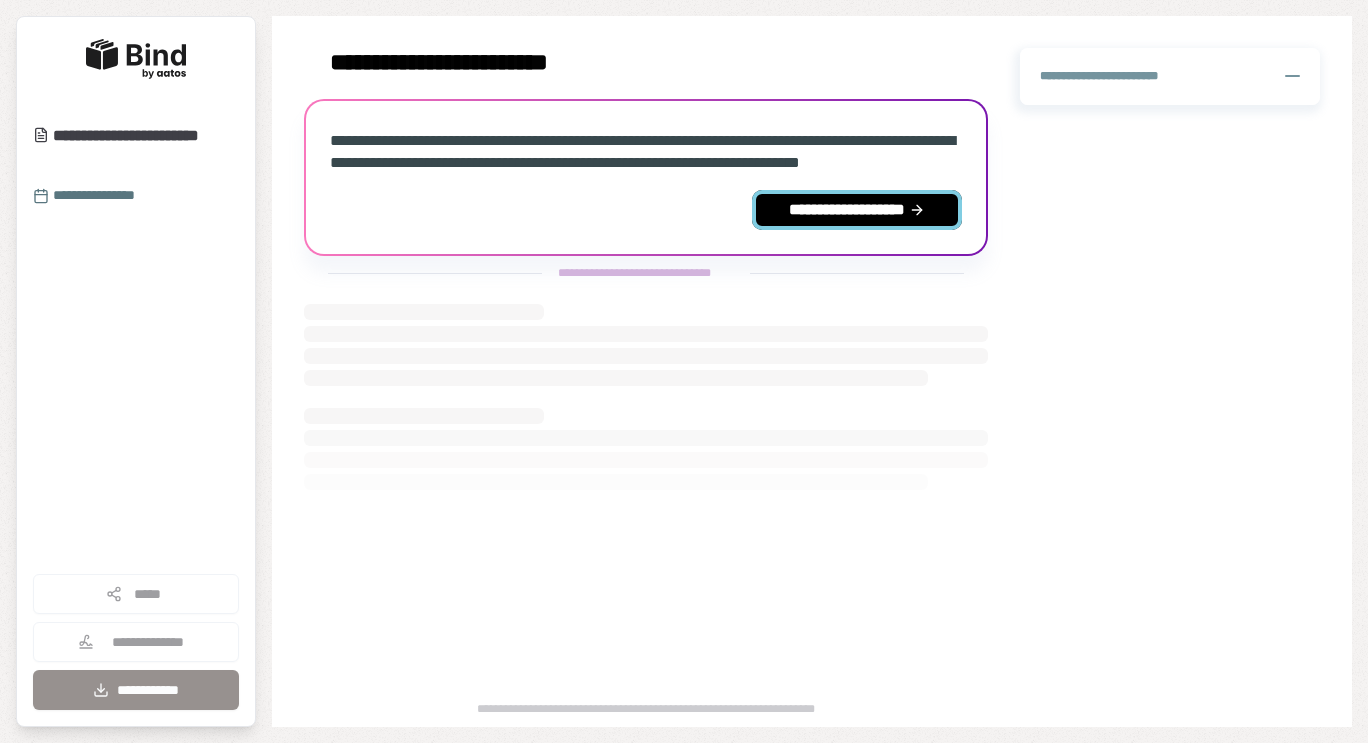 click on "**********" at bounding box center (857, 210) 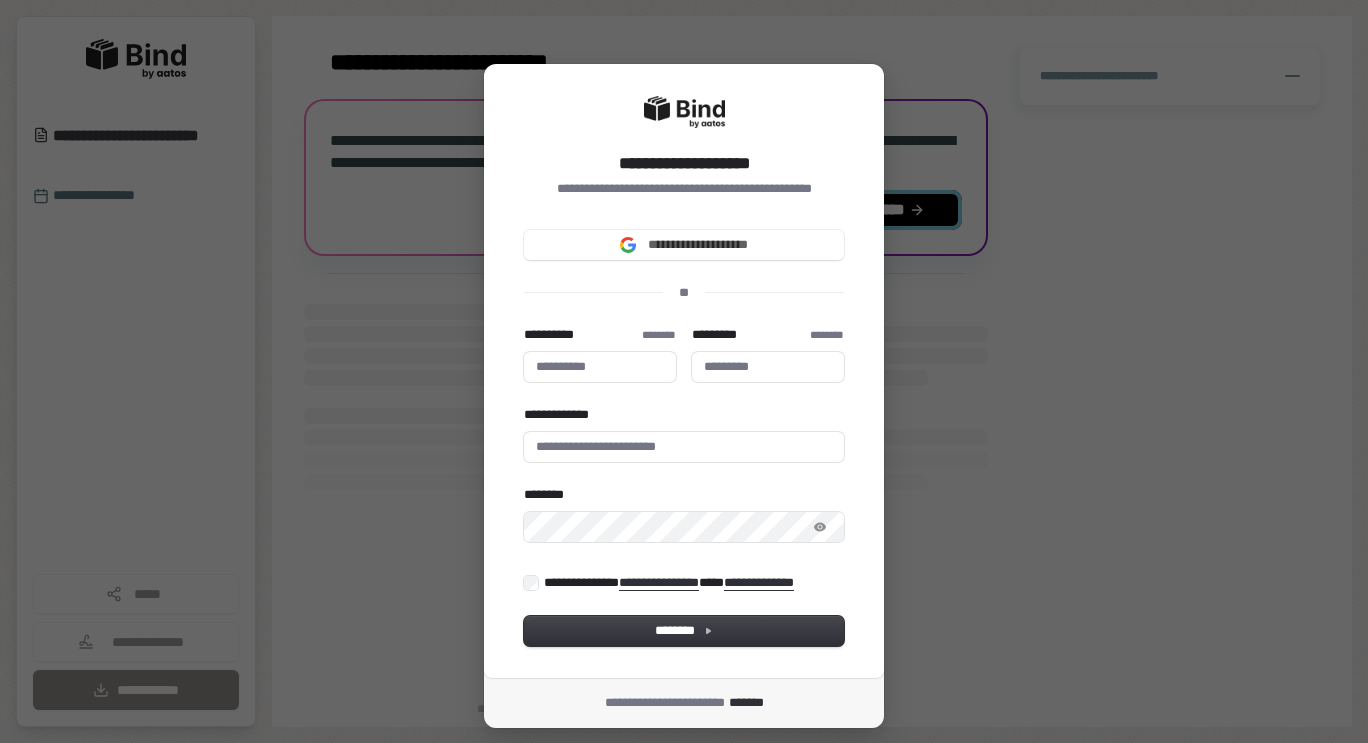type 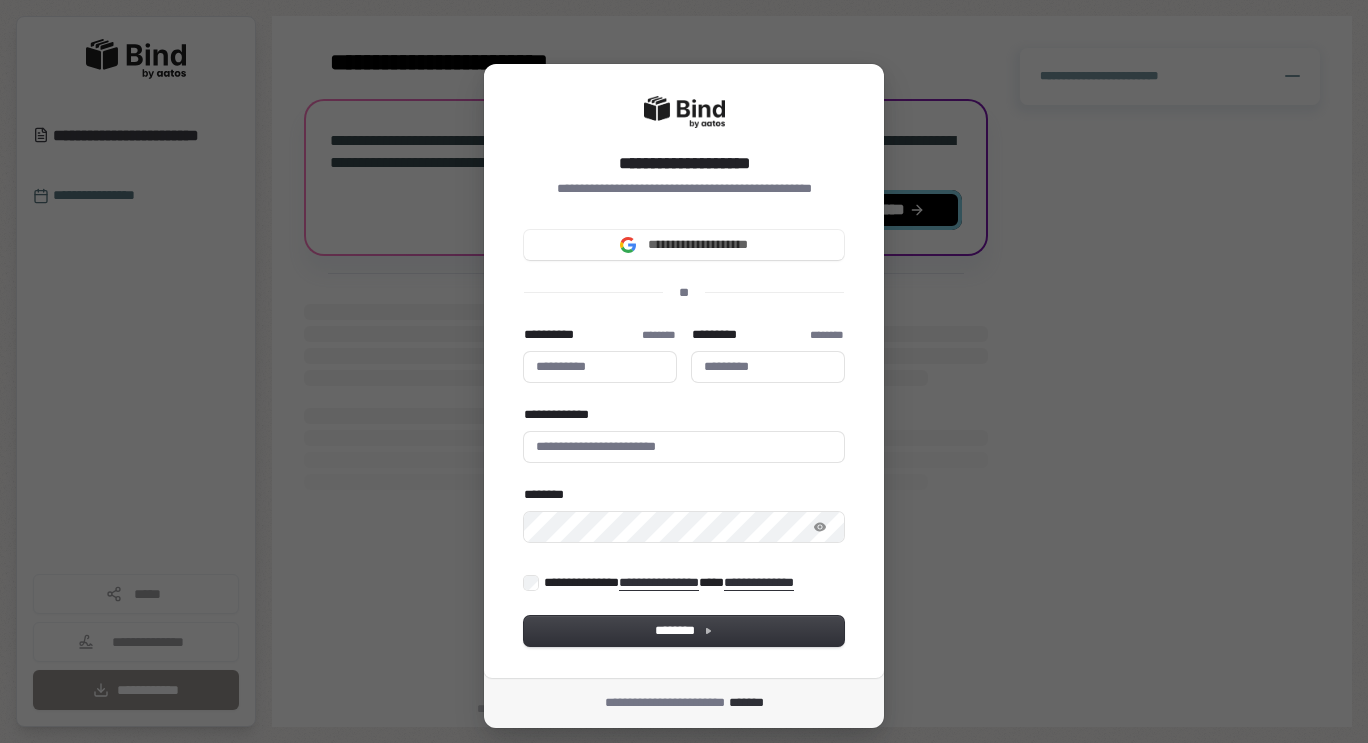 type 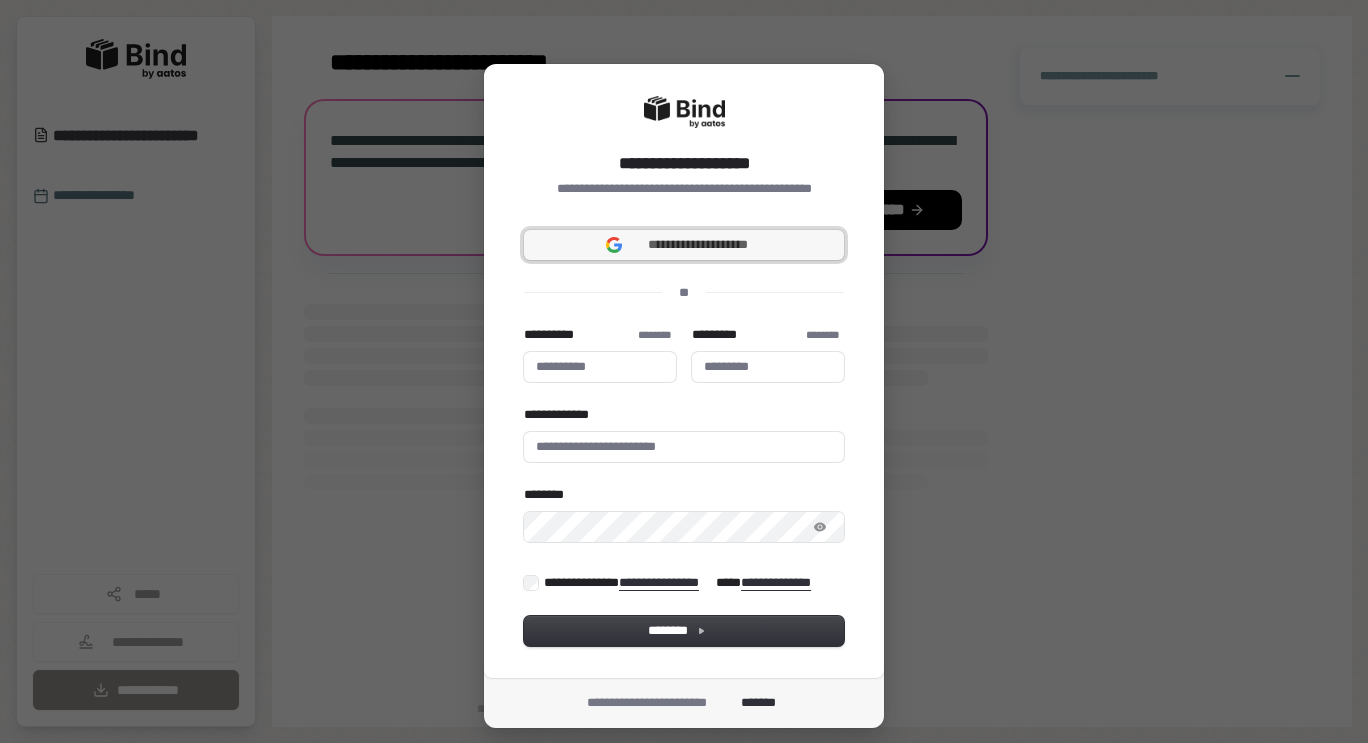 click on "**********" at bounding box center [698, 245] 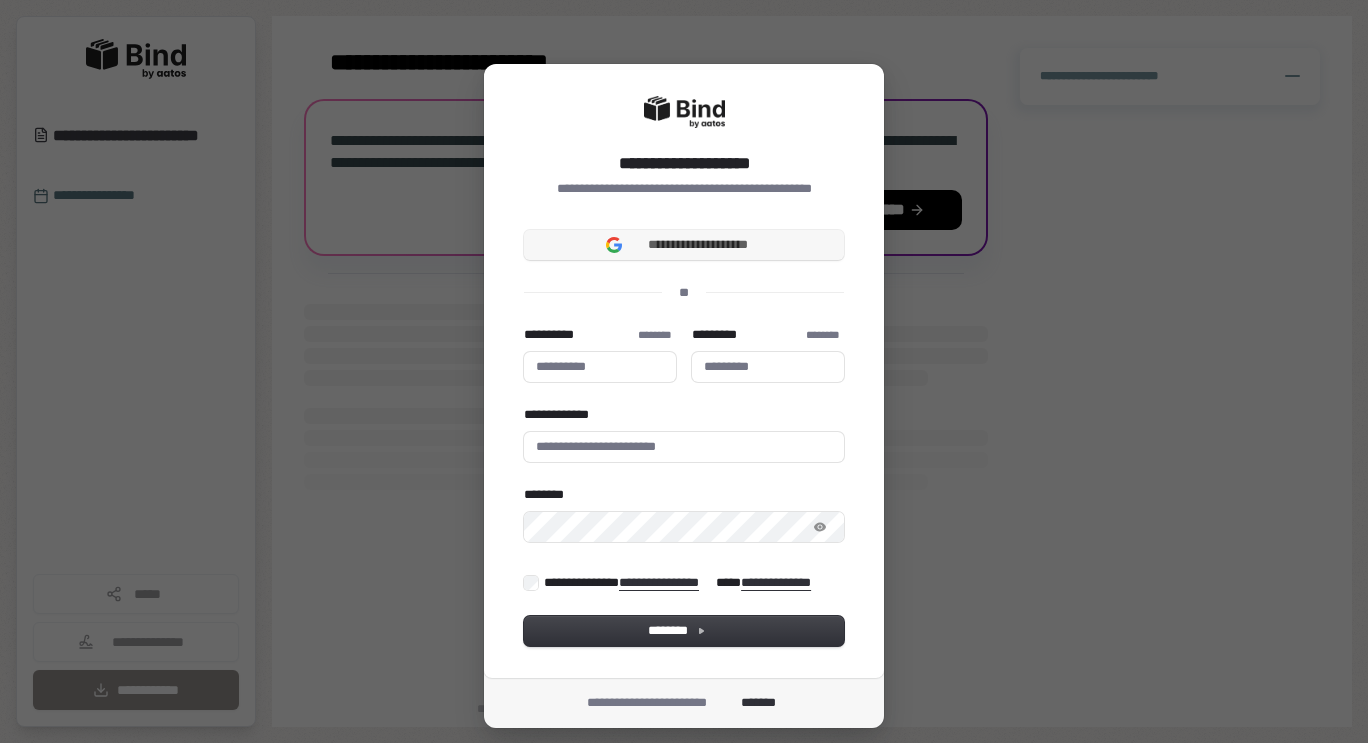 type 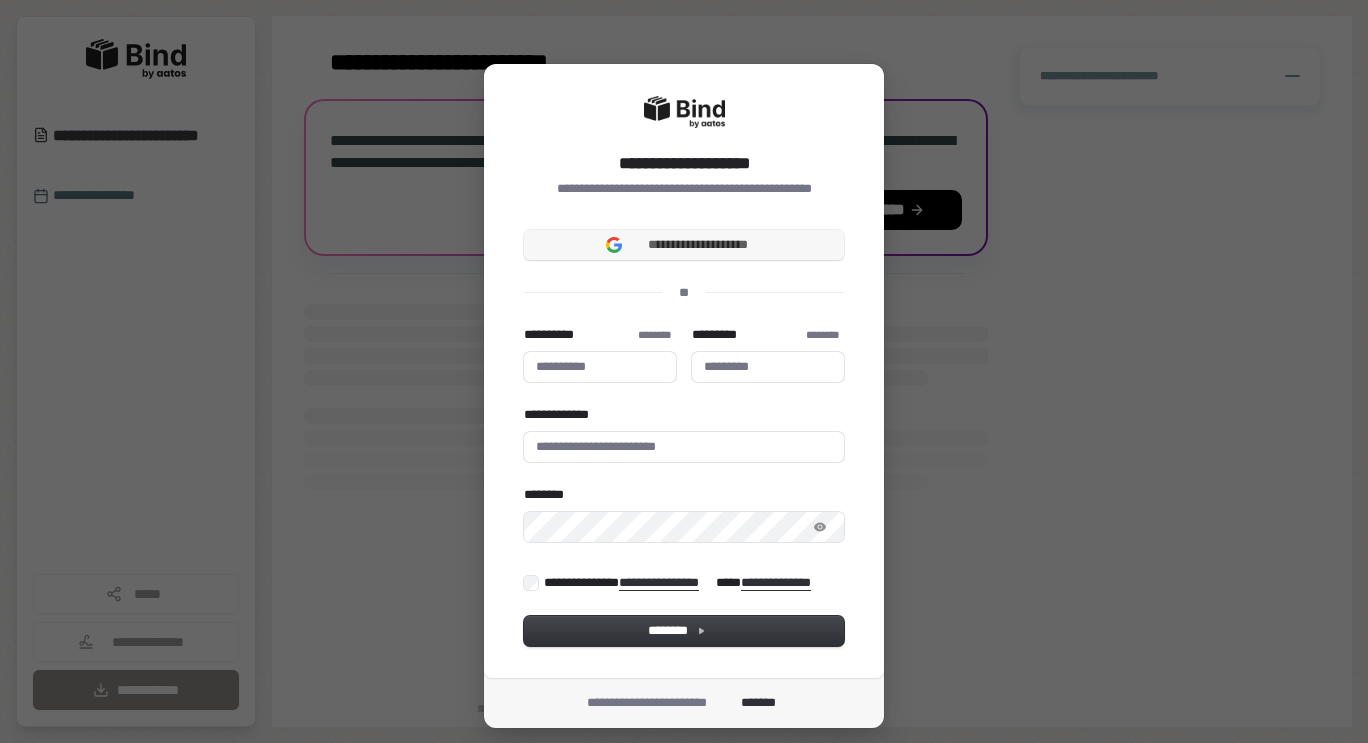 type 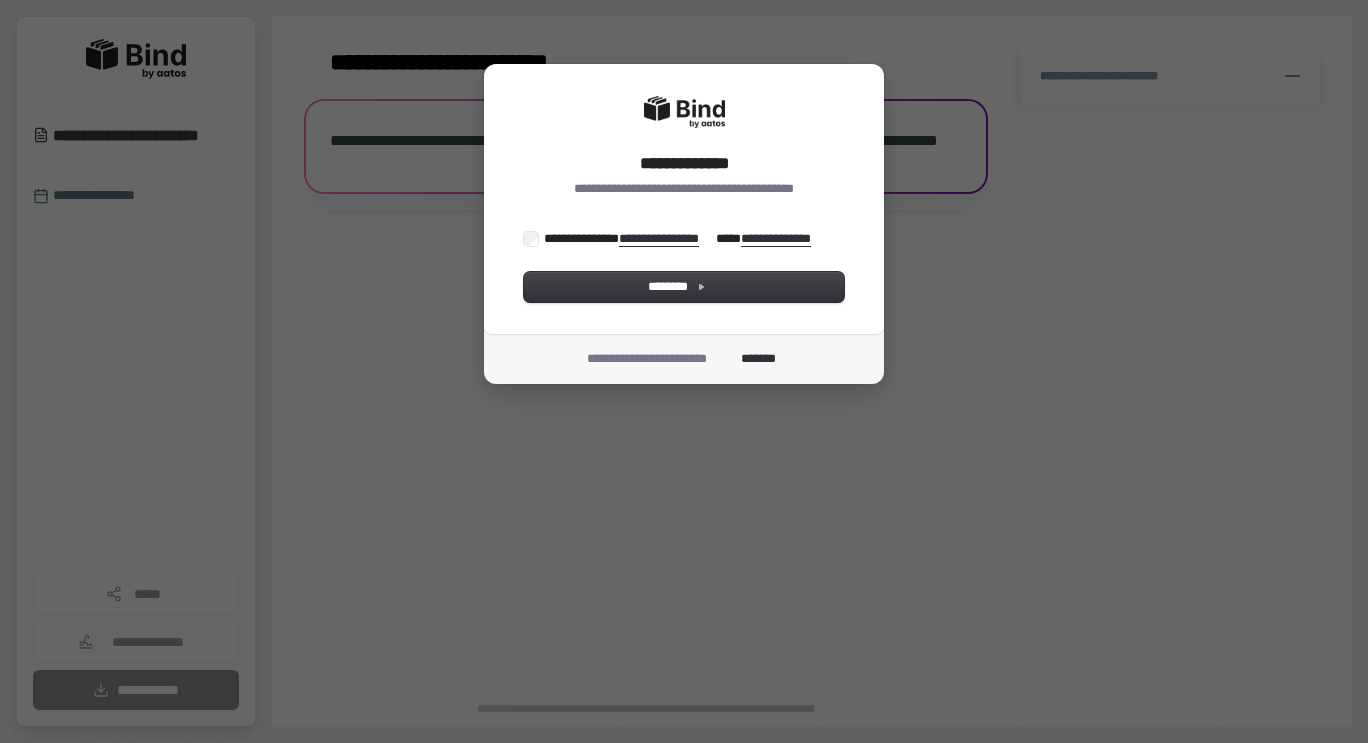 scroll, scrollTop: 0, scrollLeft: 0, axis: both 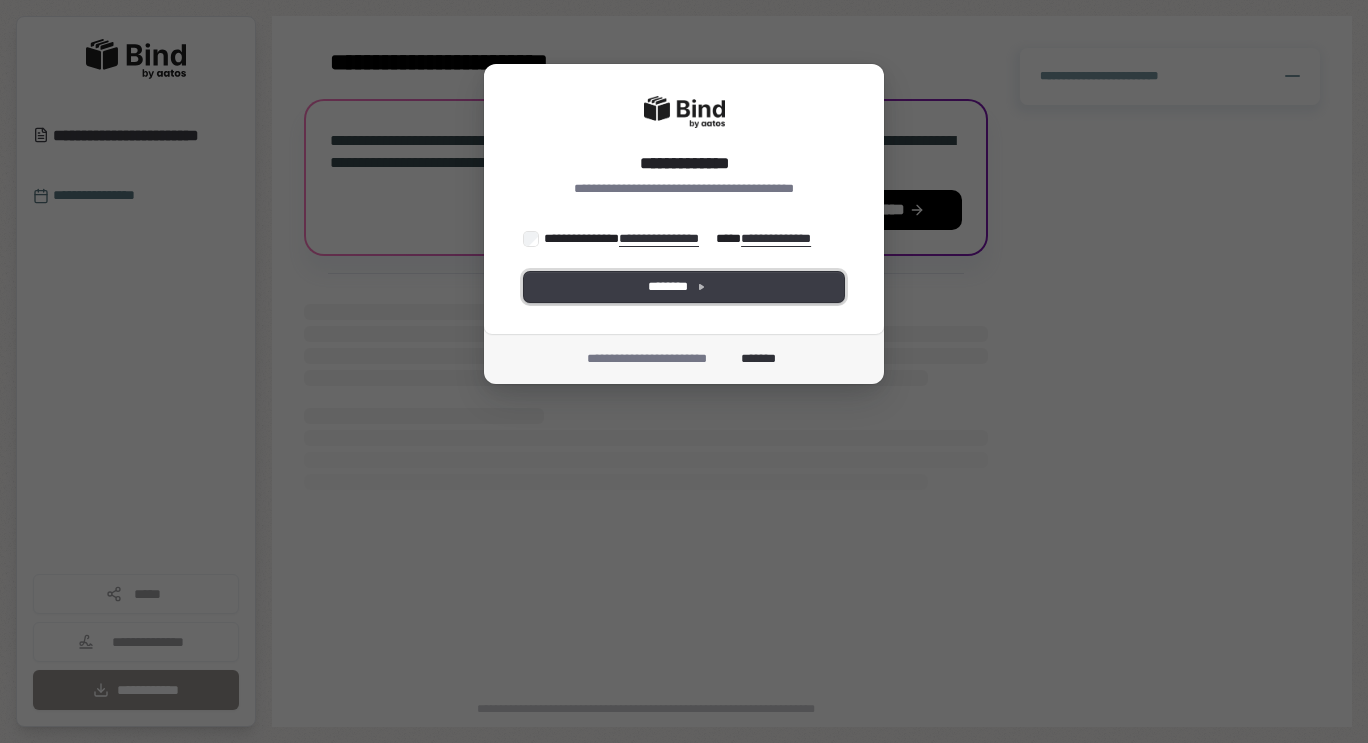 click on "********" at bounding box center [684, 287] 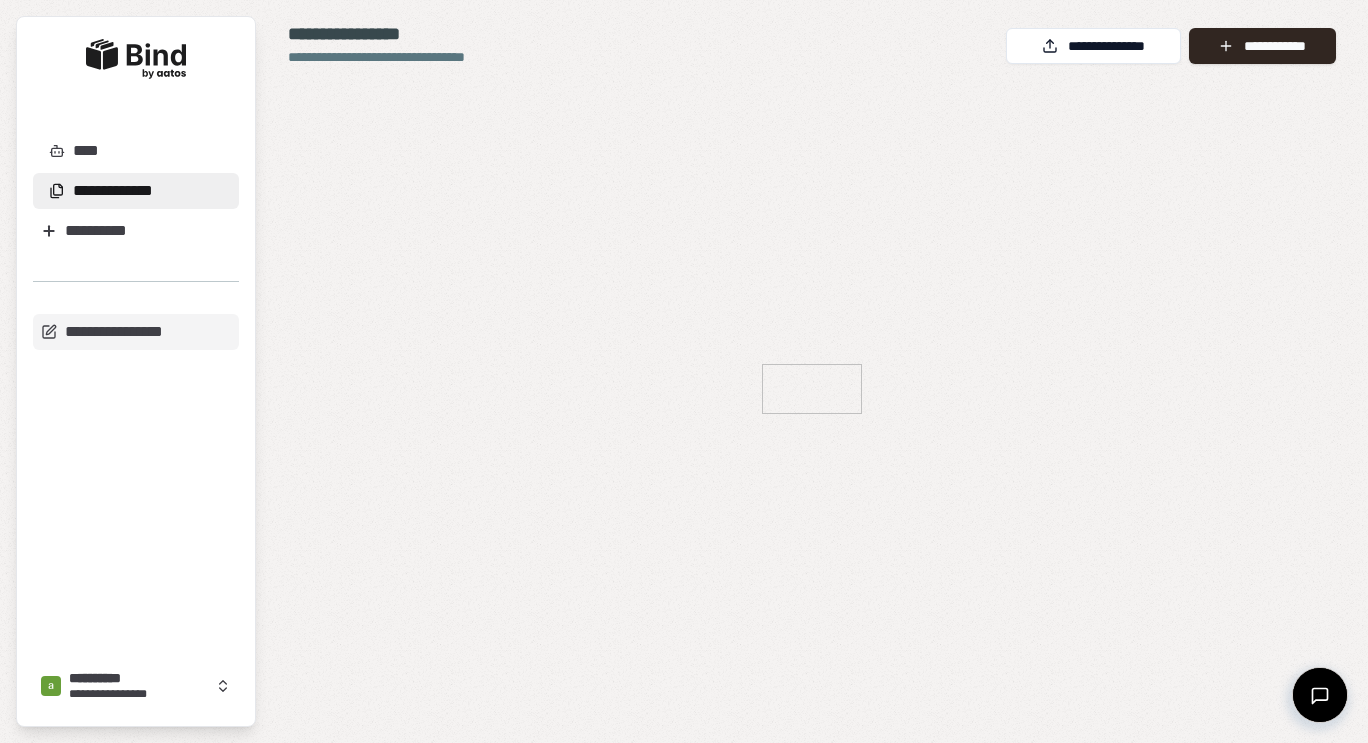 scroll, scrollTop: 0, scrollLeft: 0, axis: both 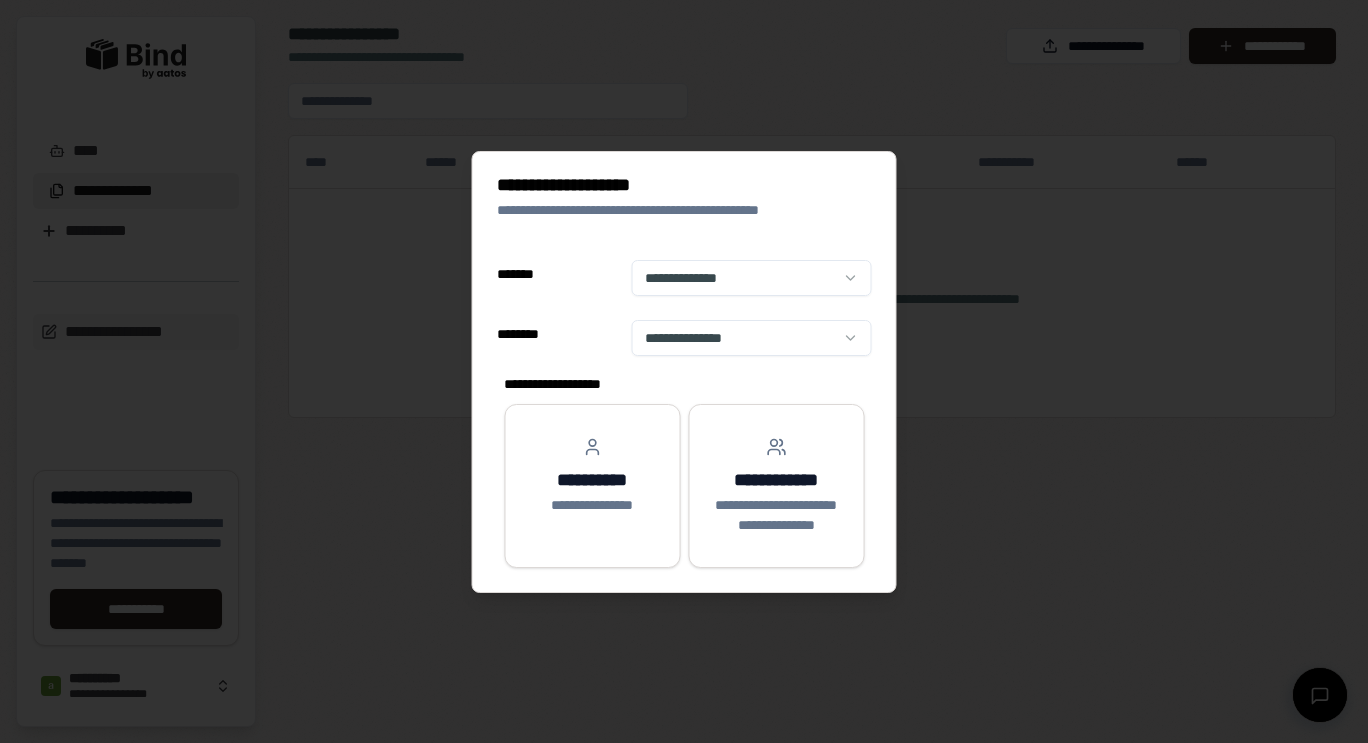 select on "**" 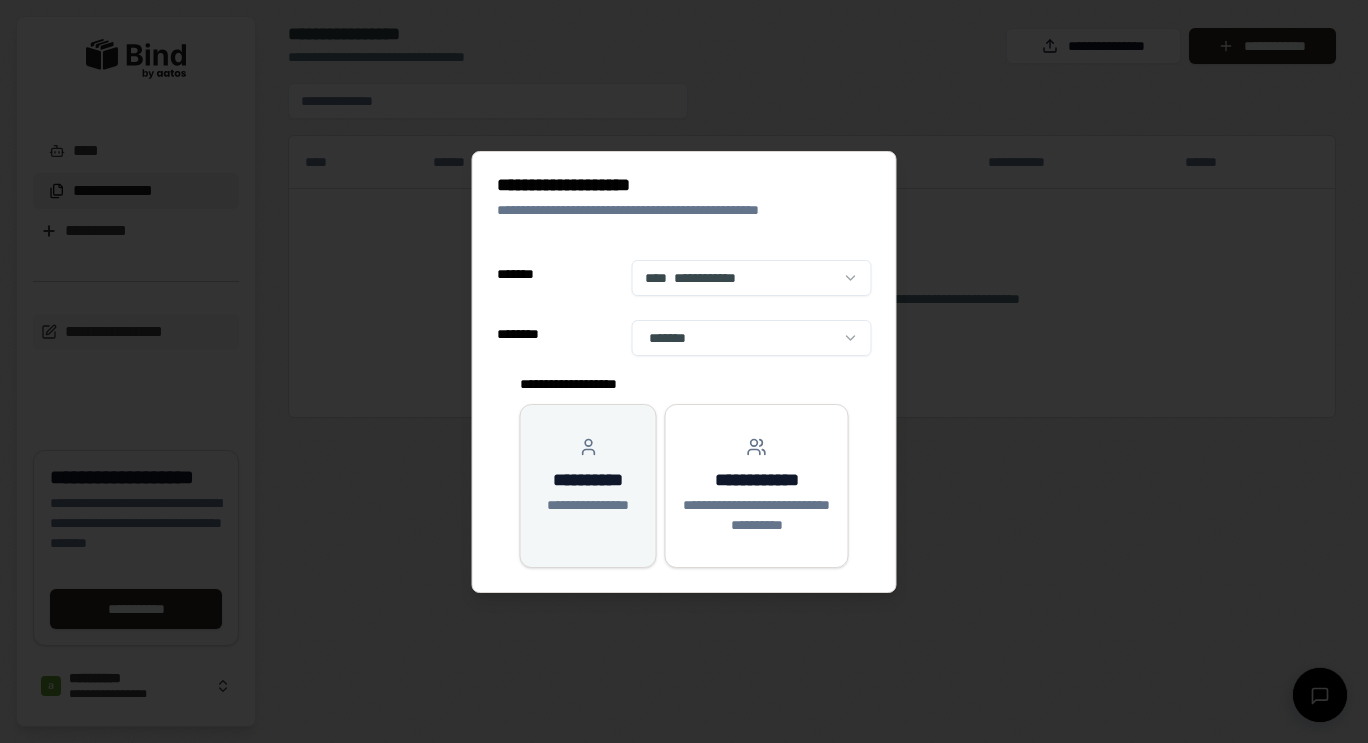 click on "**********" at bounding box center (588, 505) 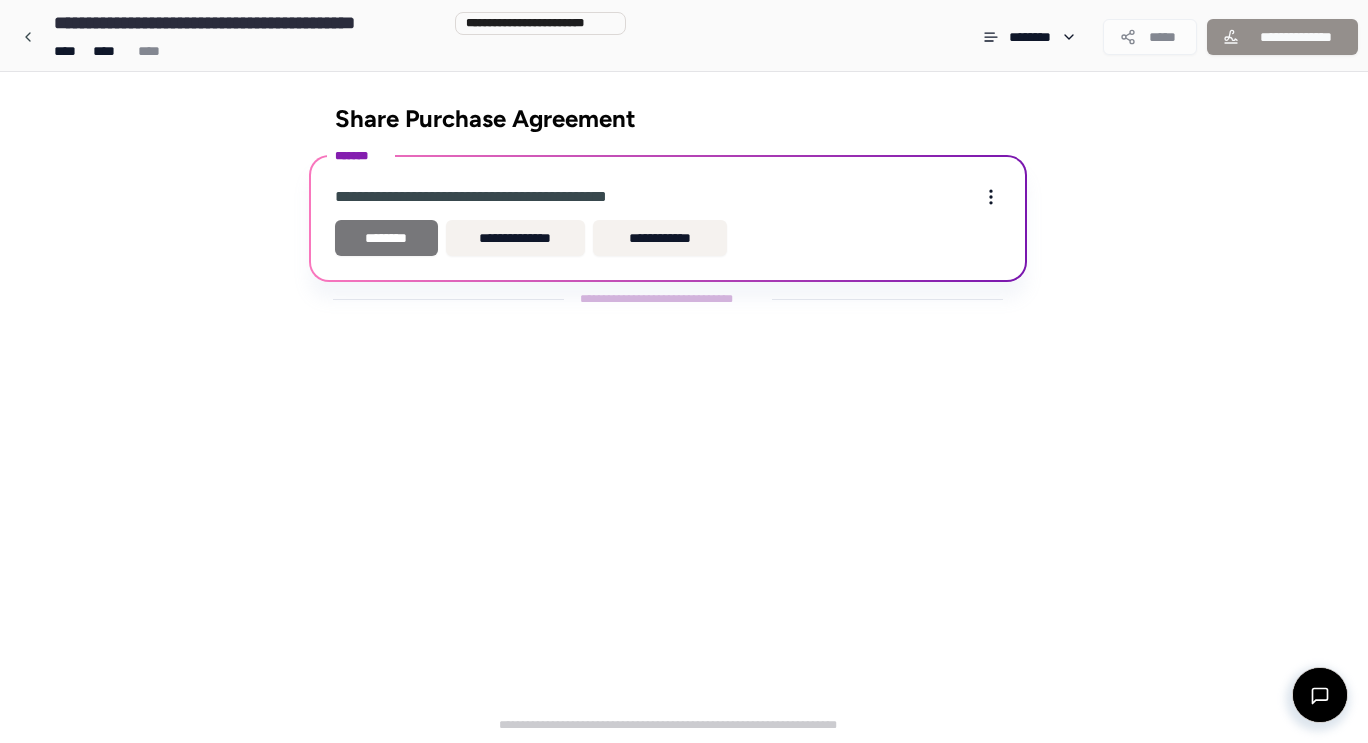 click on "********" at bounding box center (386, 238) 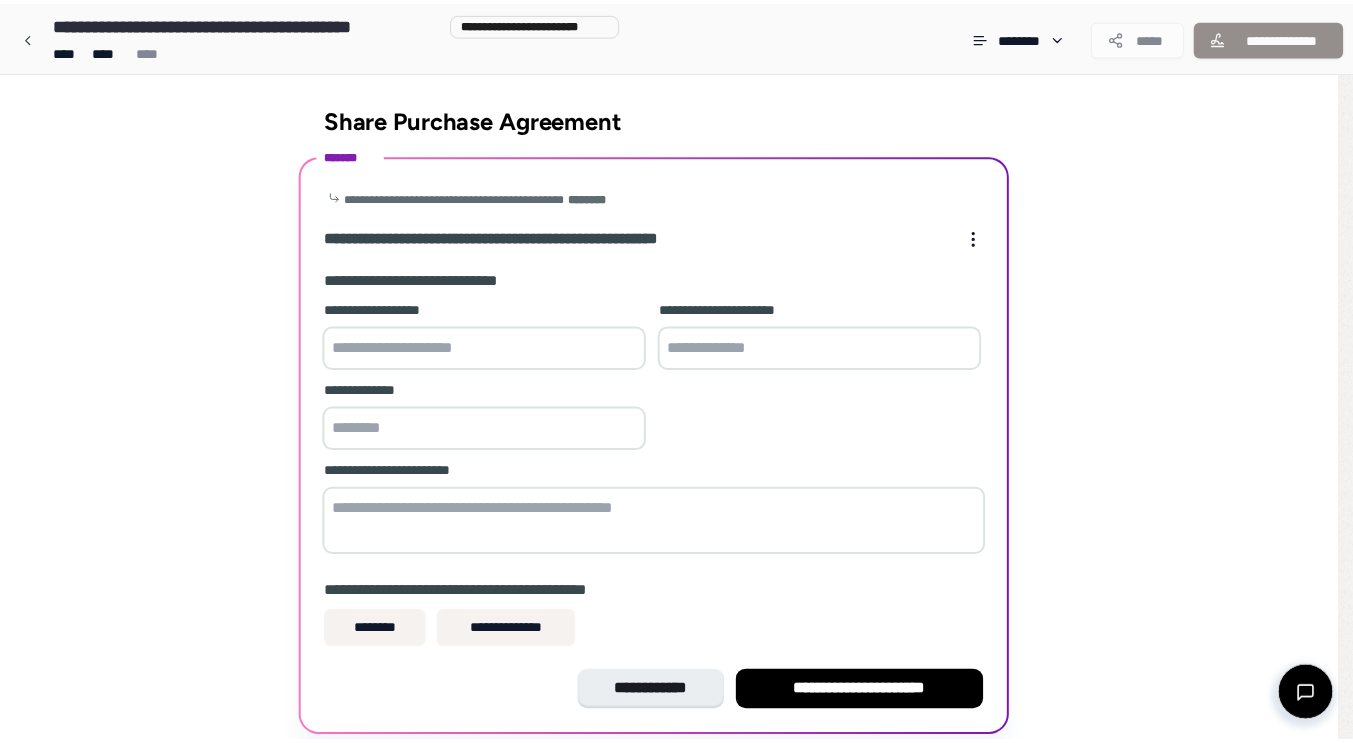 scroll, scrollTop: 73, scrollLeft: 0, axis: vertical 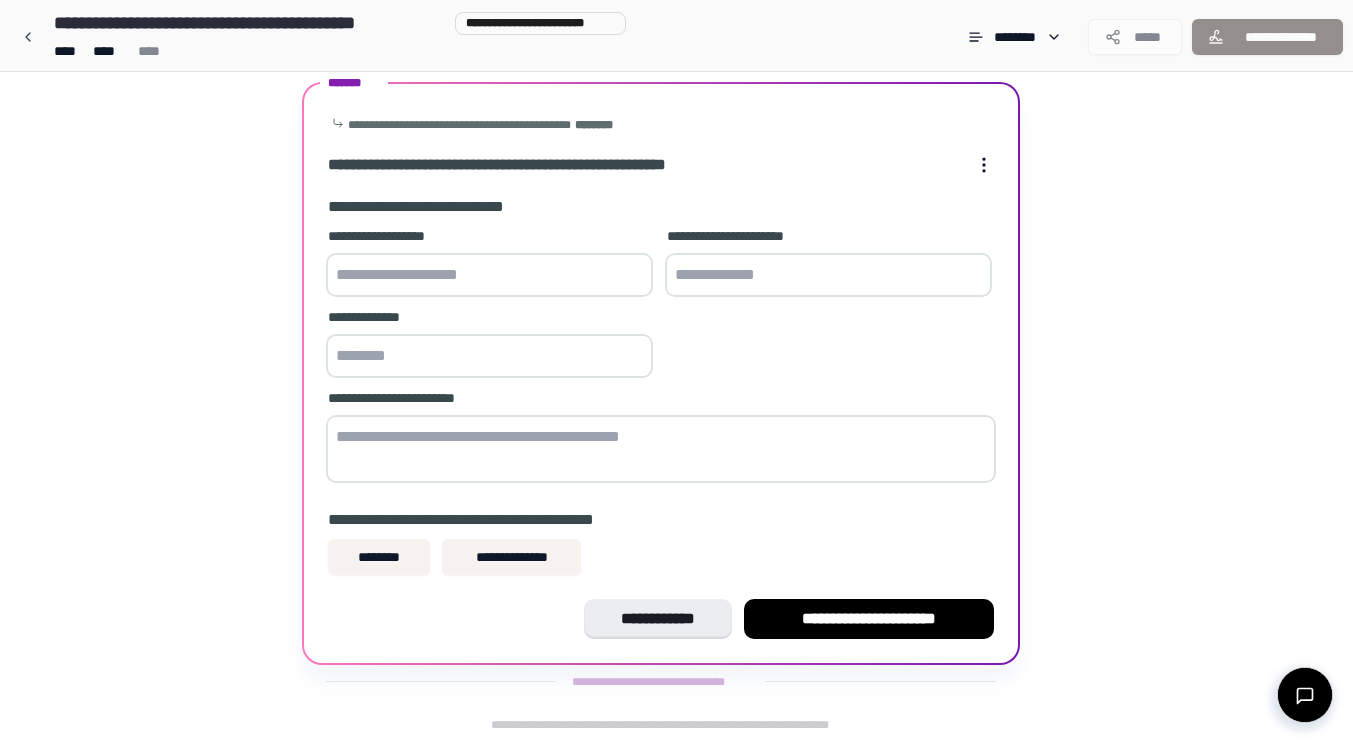 click at bounding box center (489, 275) 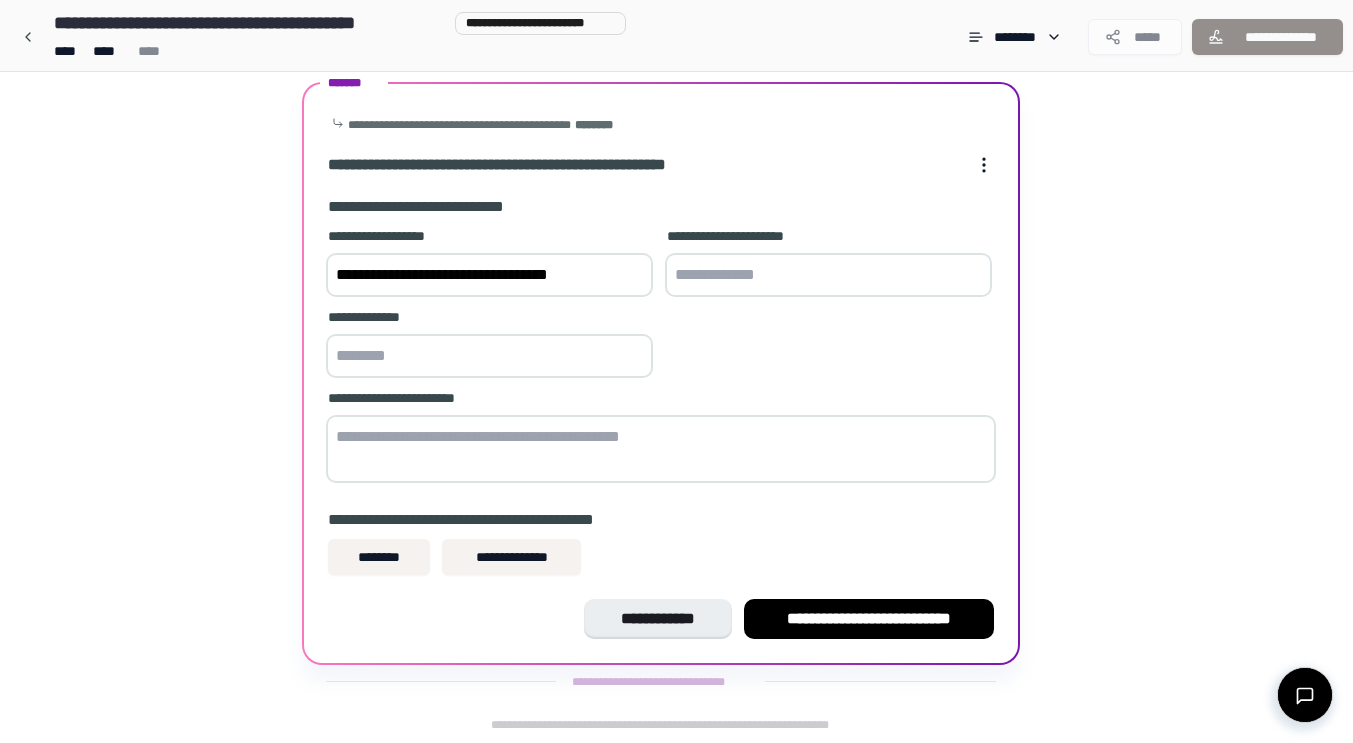 scroll, scrollTop: 97, scrollLeft: 0, axis: vertical 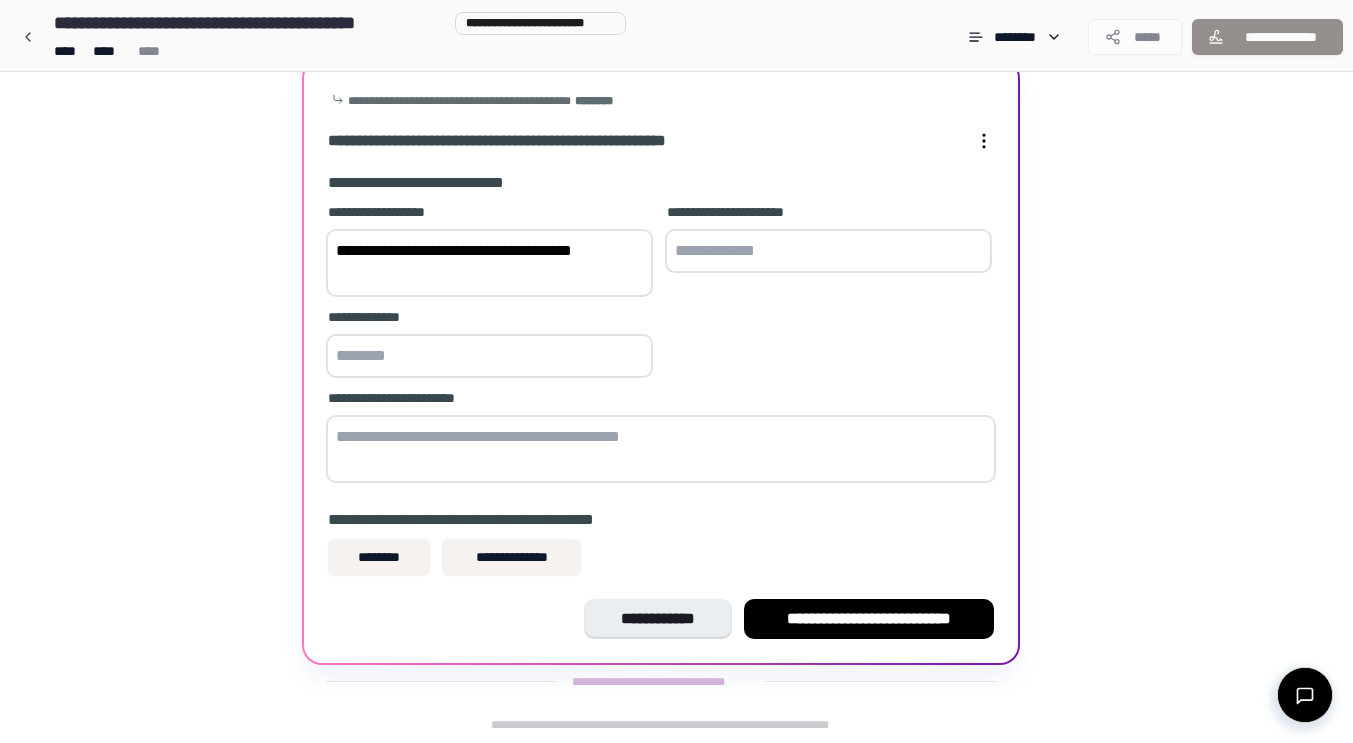 type on "**********" 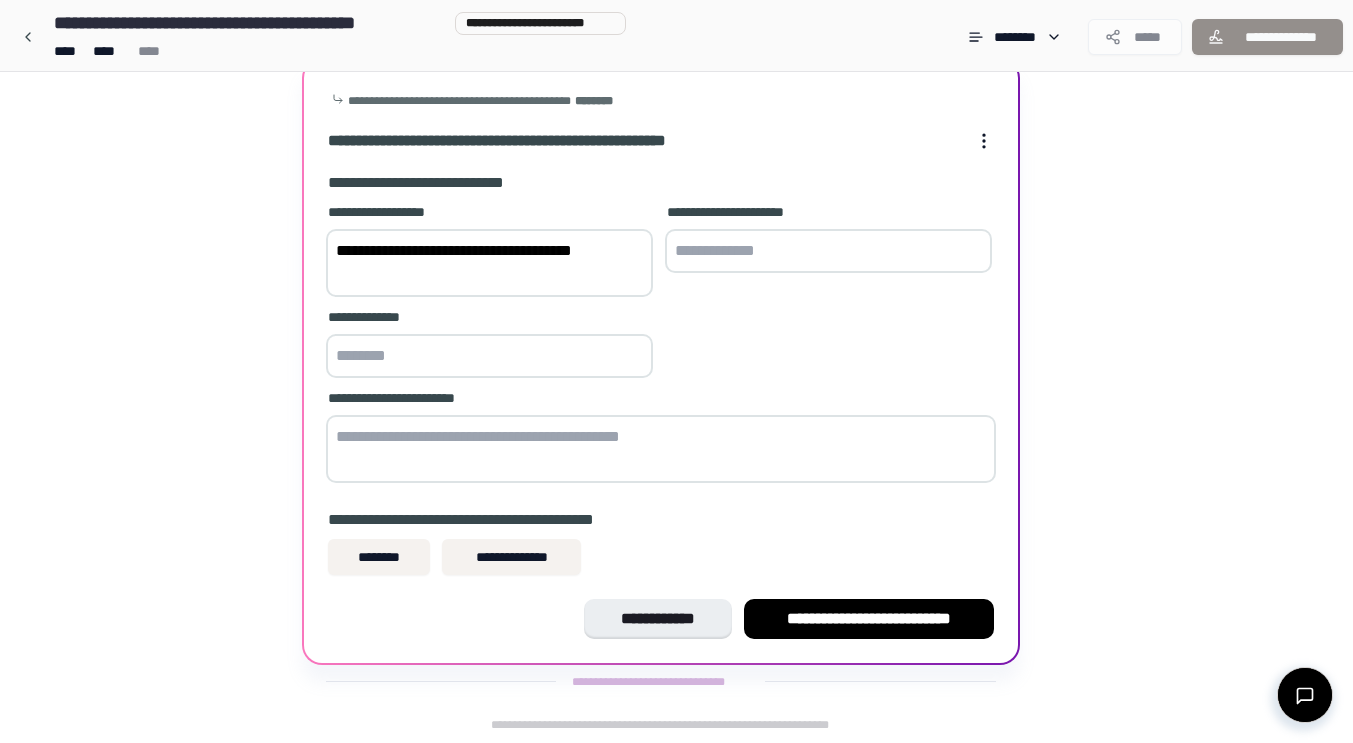 click at bounding box center [828, 251] 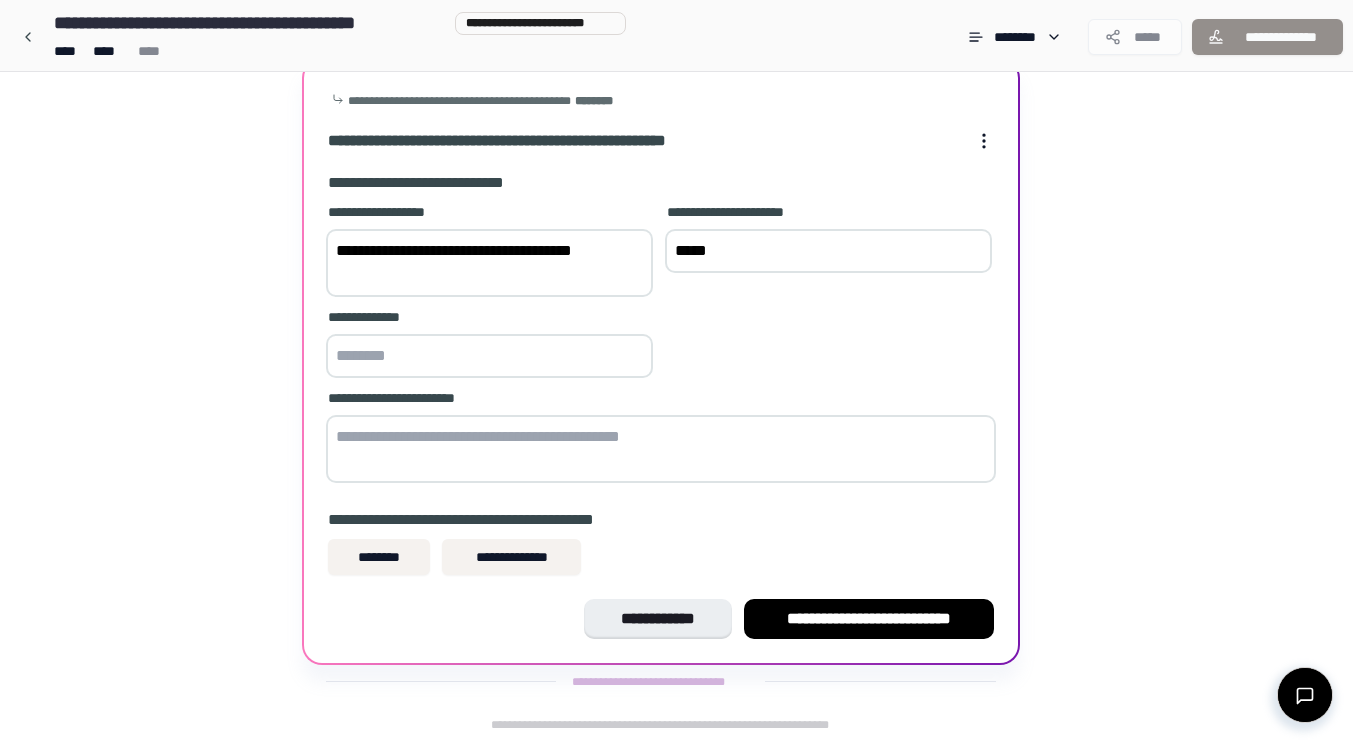type on "*****" 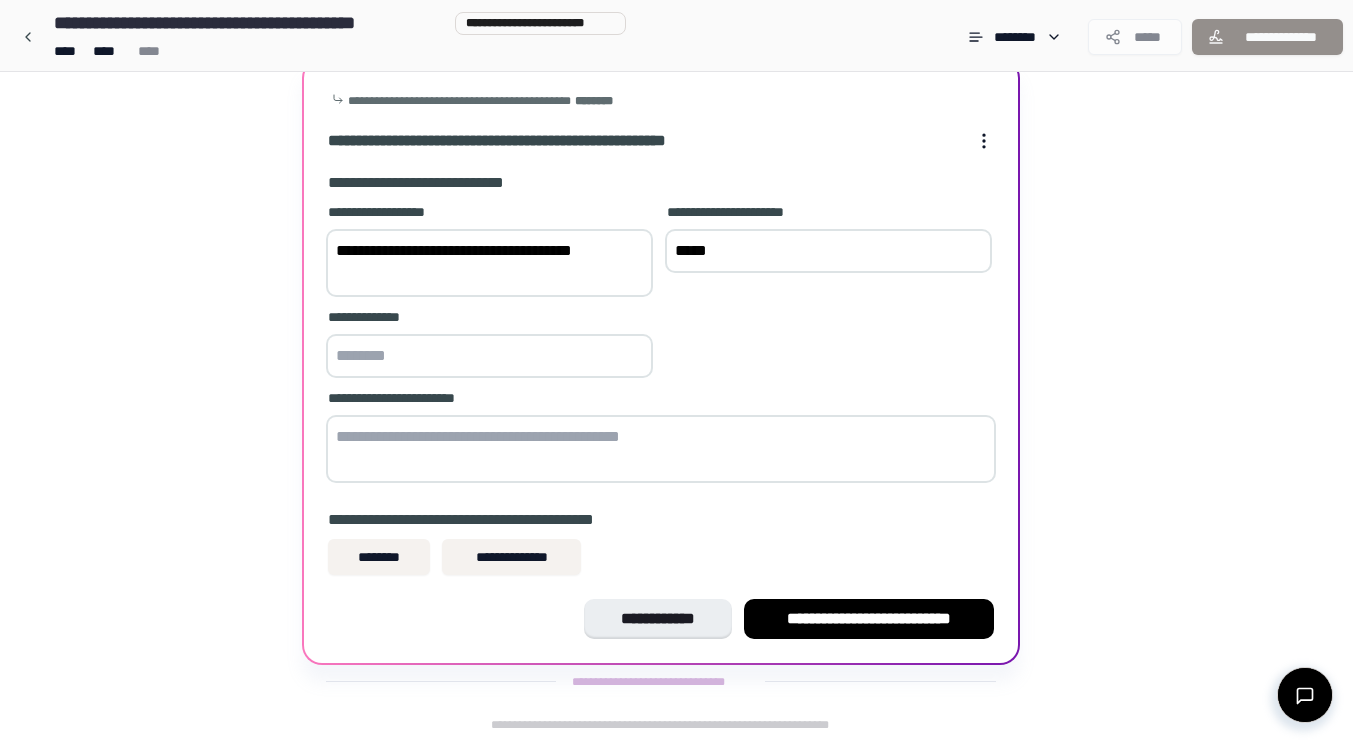 click at bounding box center [489, 356] 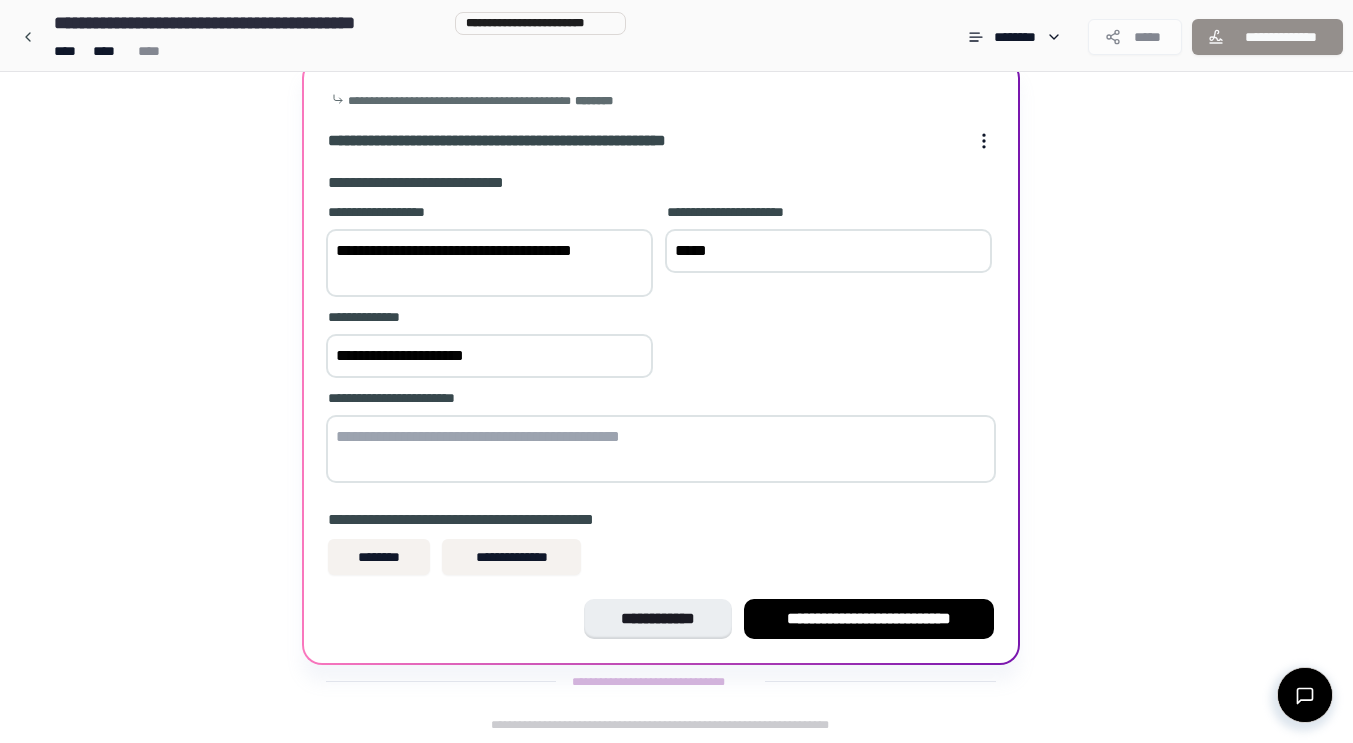 type on "**********" 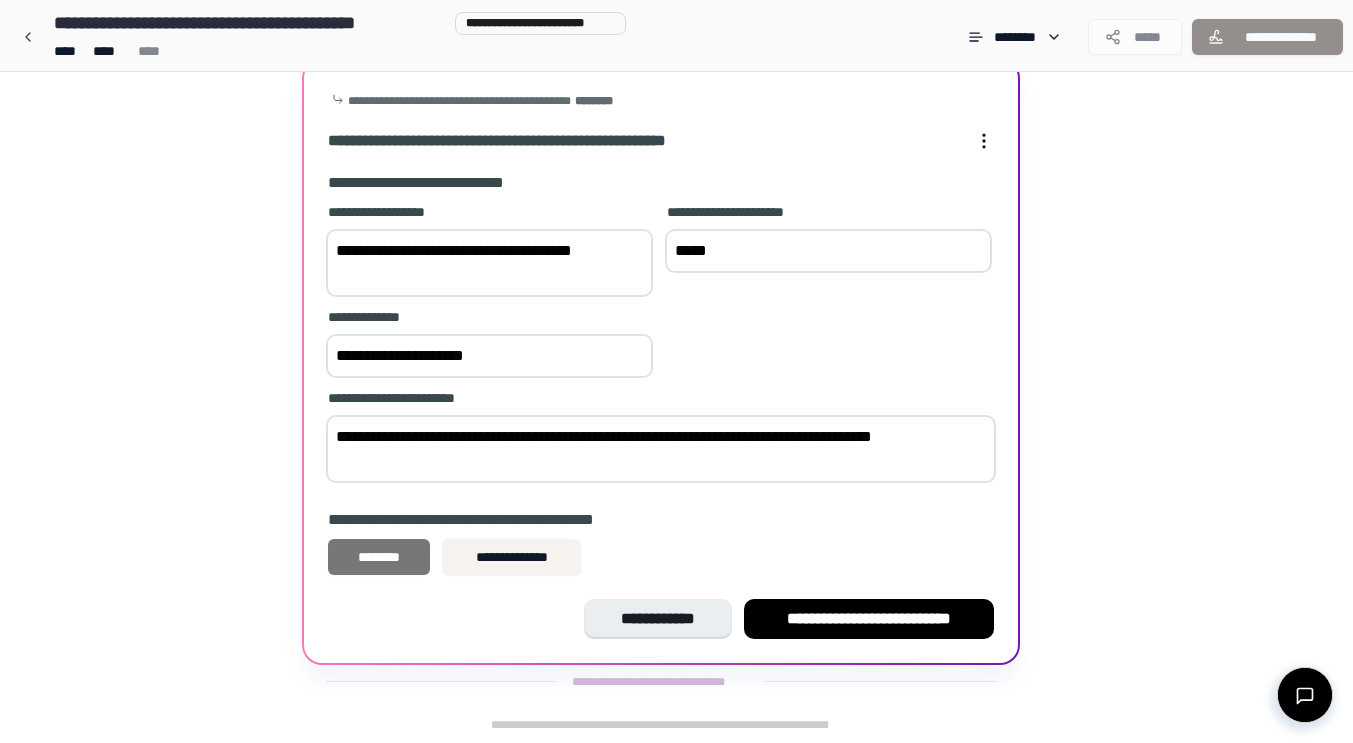 type on "**********" 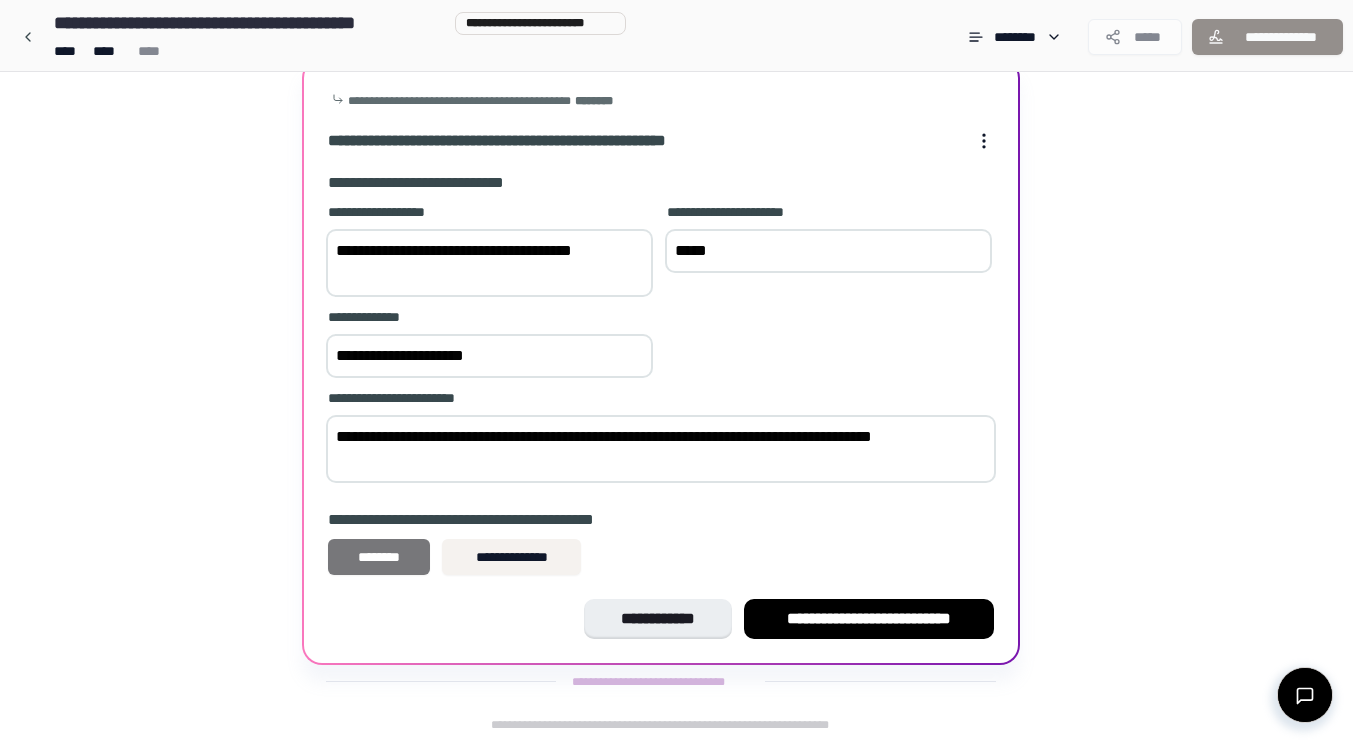 click on "********" at bounding box center (379, 557) 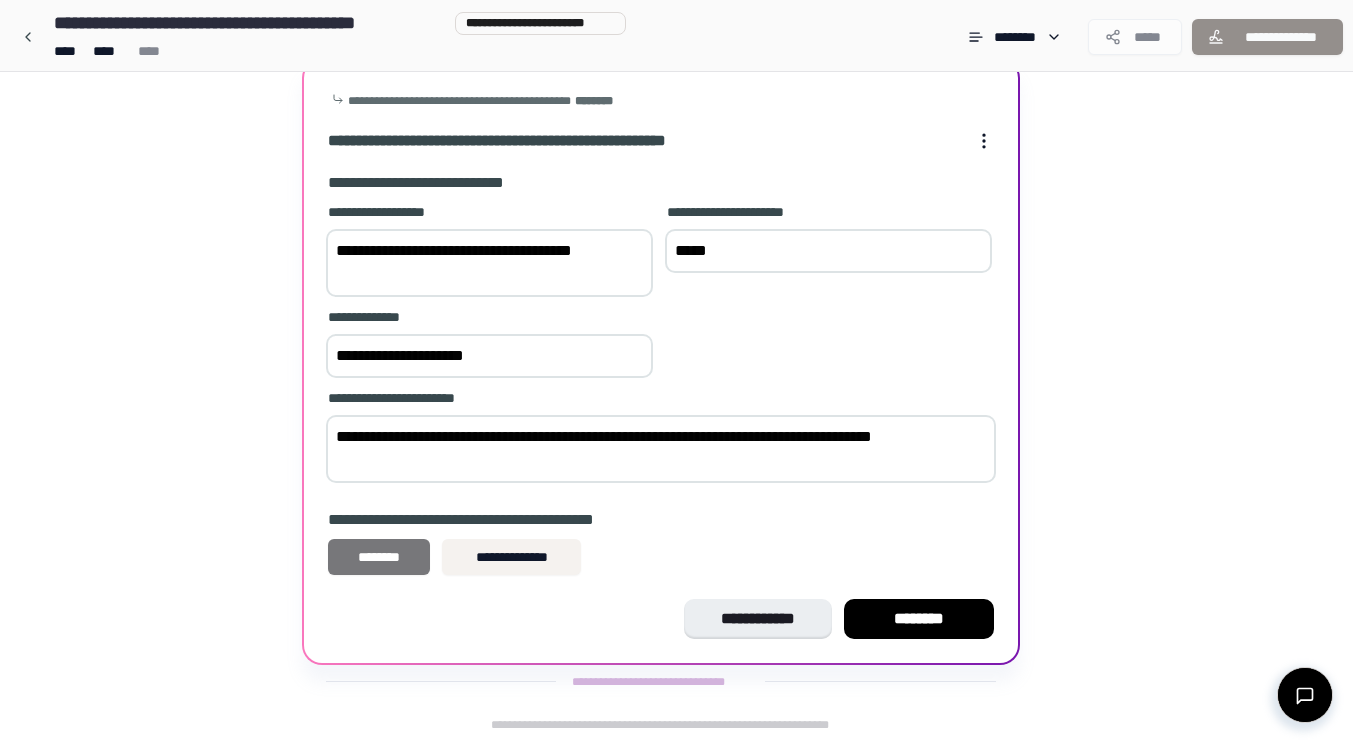 click on "********" at bounding box center (379, 557) 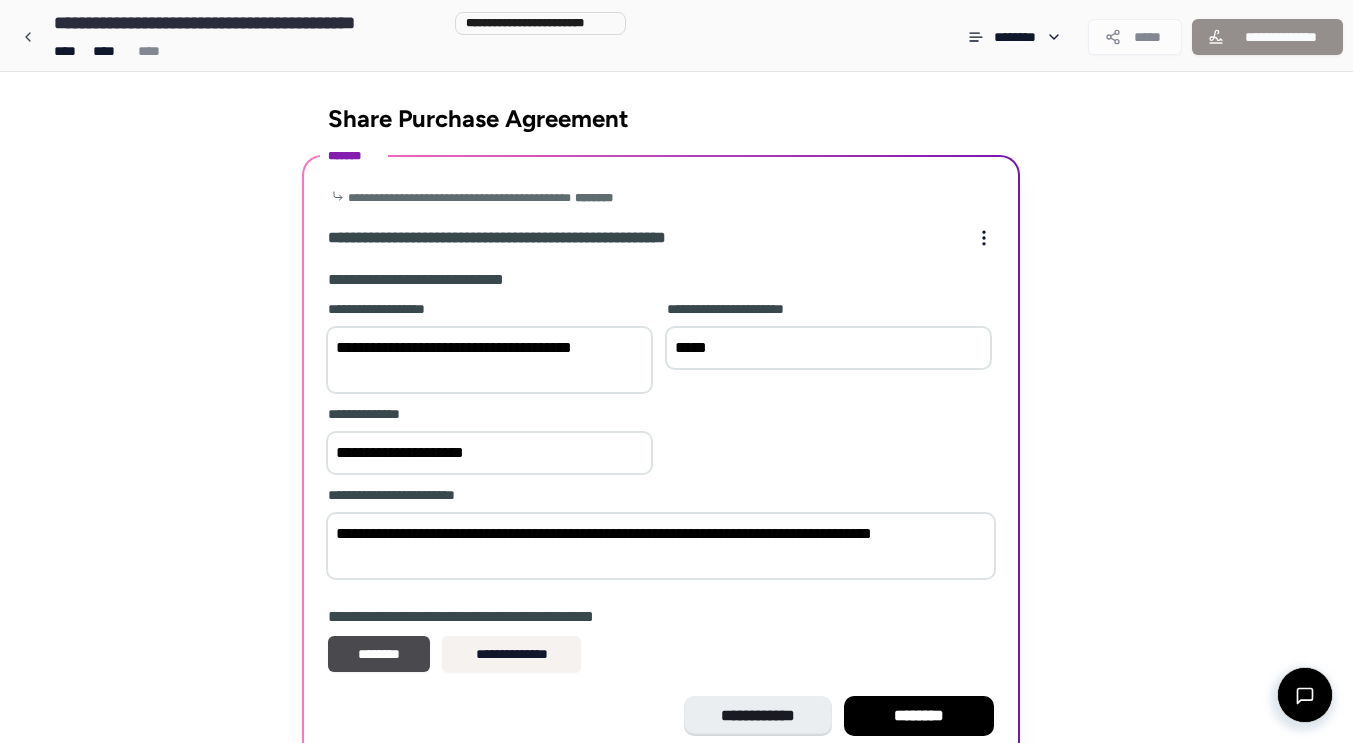 scroll, scrollTop: 97, scrollLeft: 0, axis: vertical 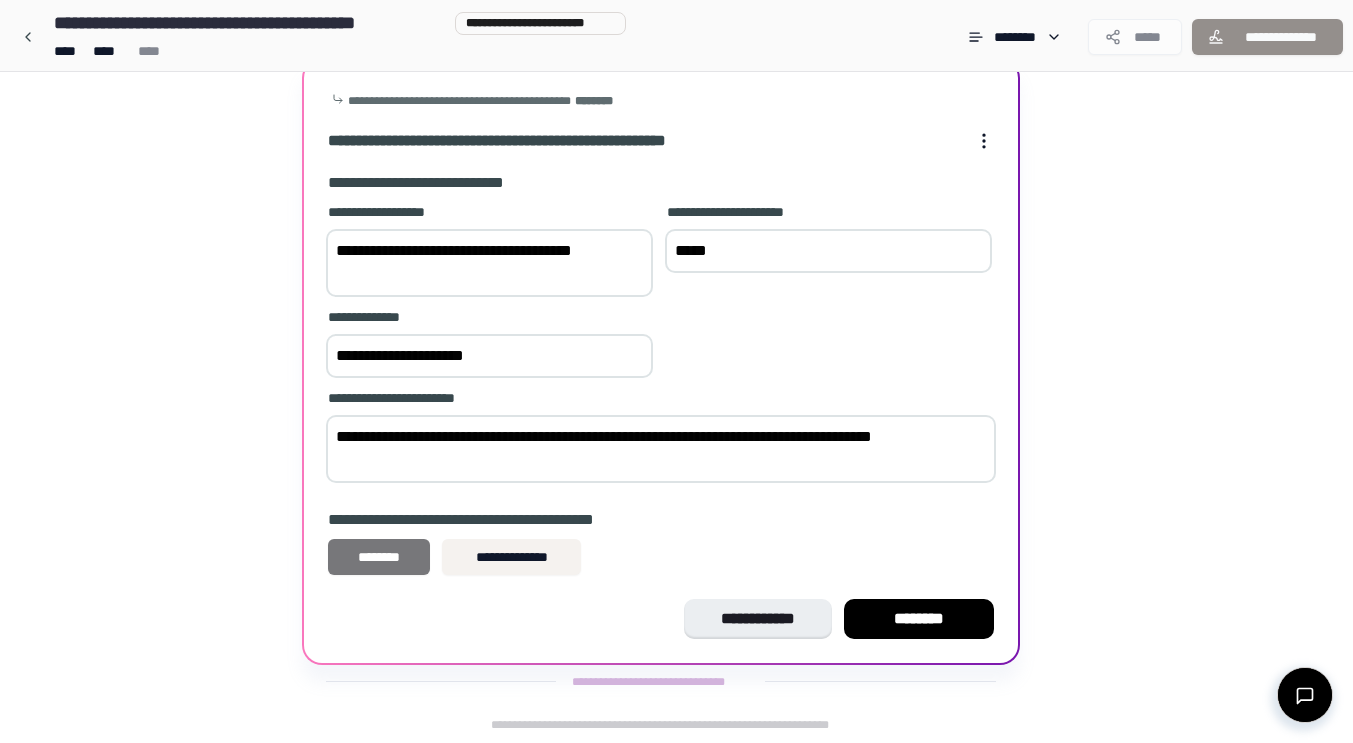 click on "********" at bounding box center [379, 557] 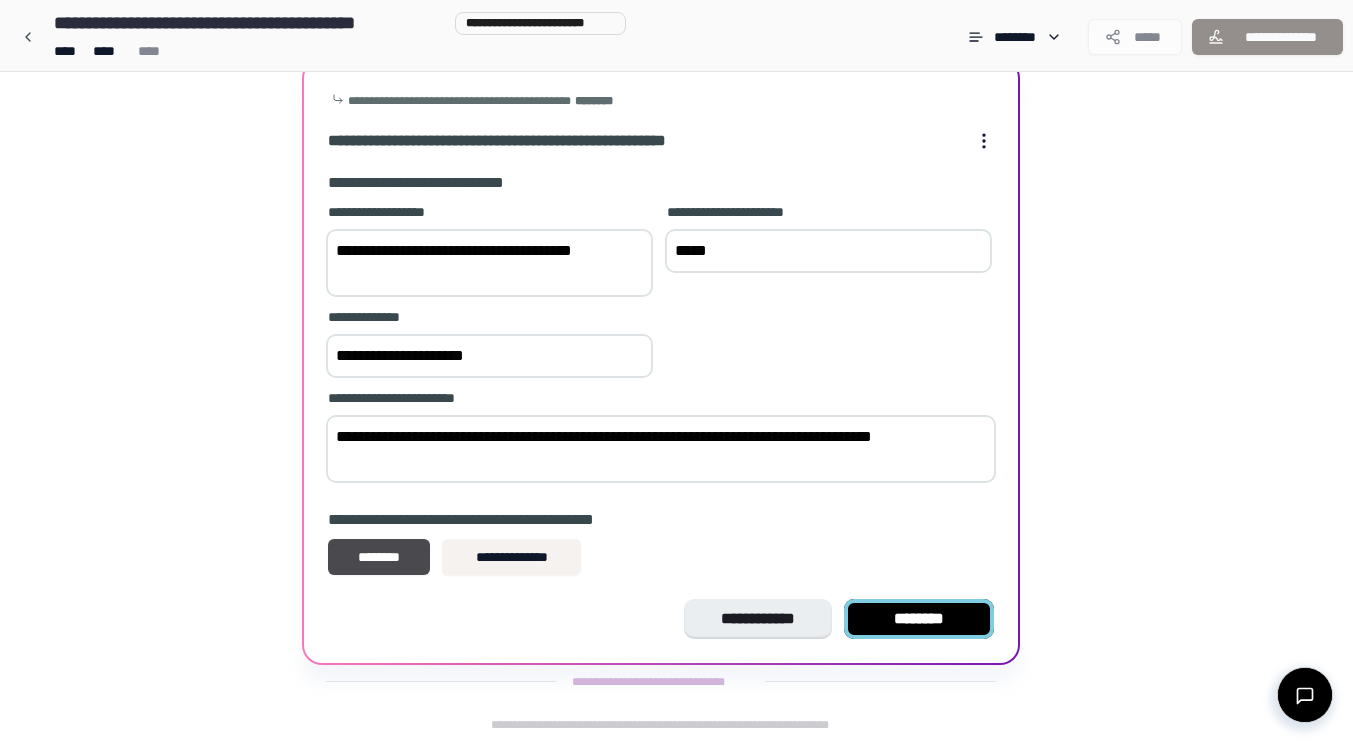 click on "********" at bounding box center [919, 619] 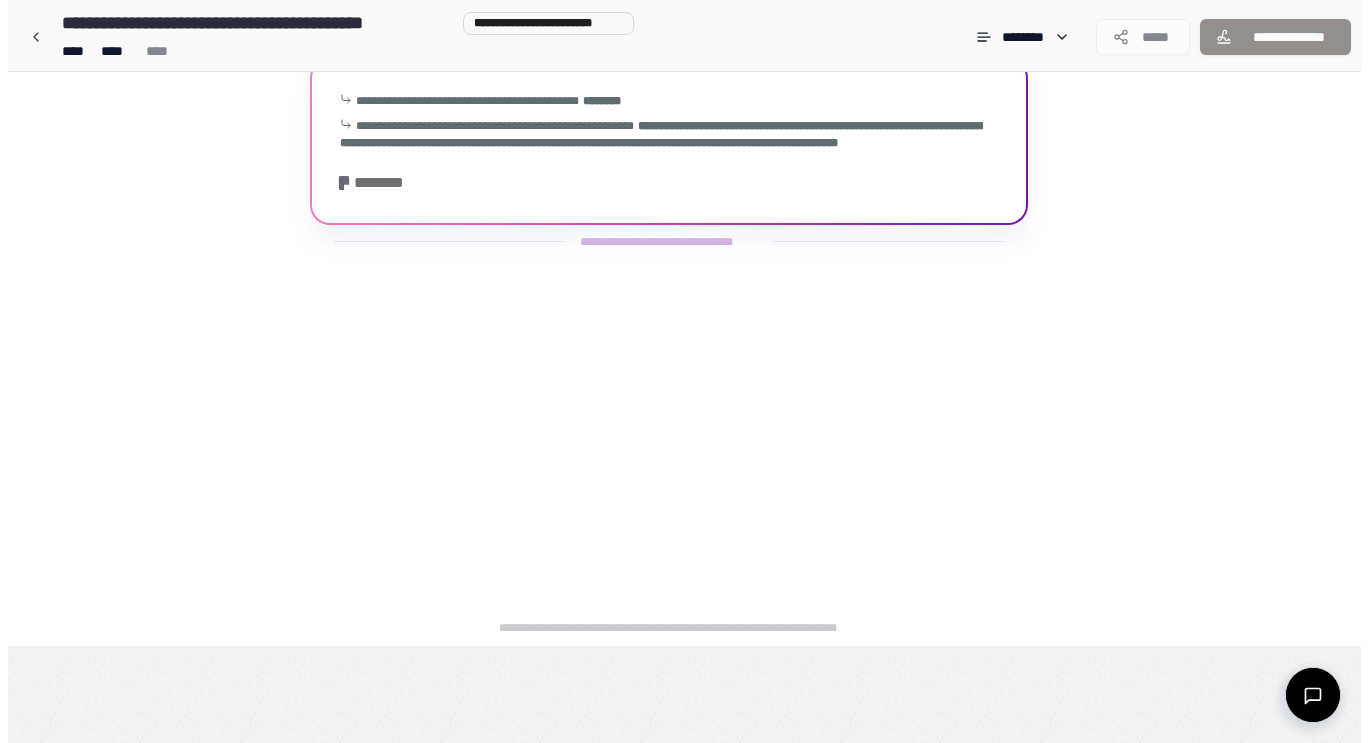 scroll, scrollTop: 0, scrollLeft: 0, axis: both 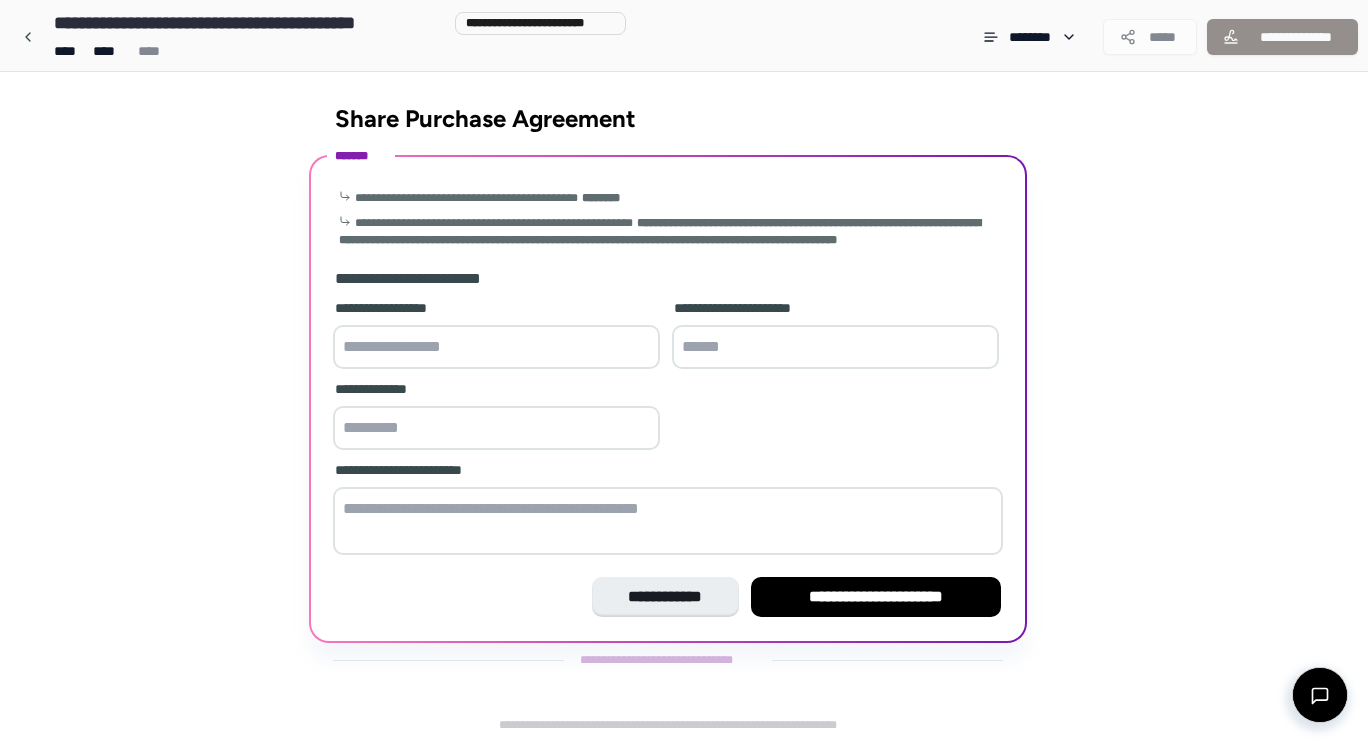 click at bounding box center (496, 347) 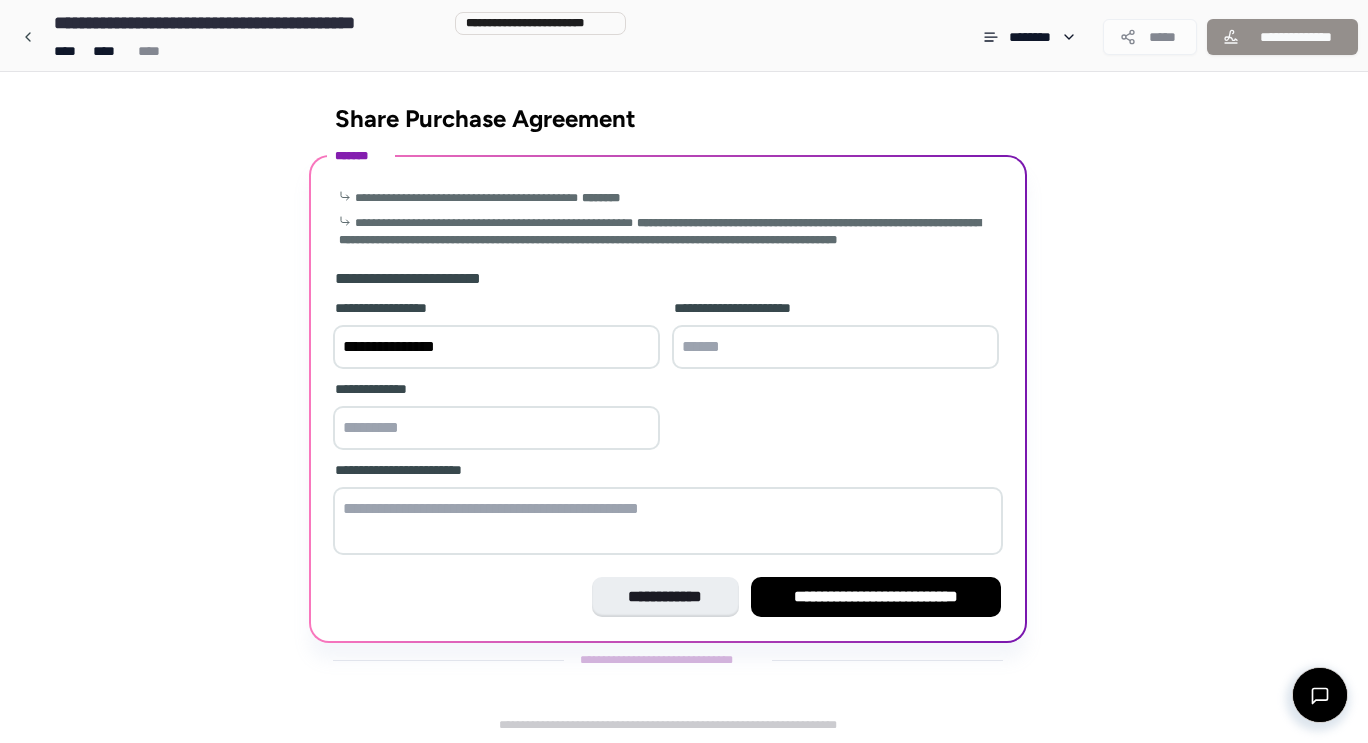 type on "**********" 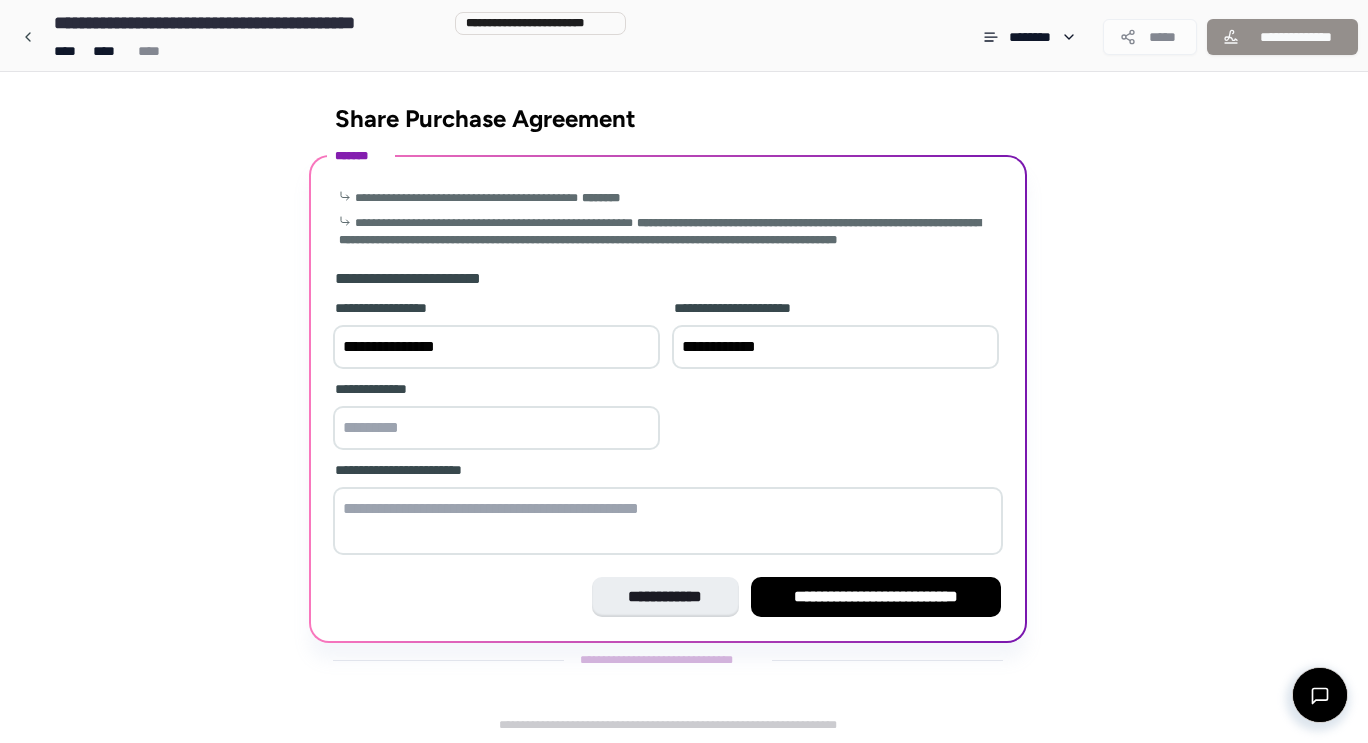 type on "**********" 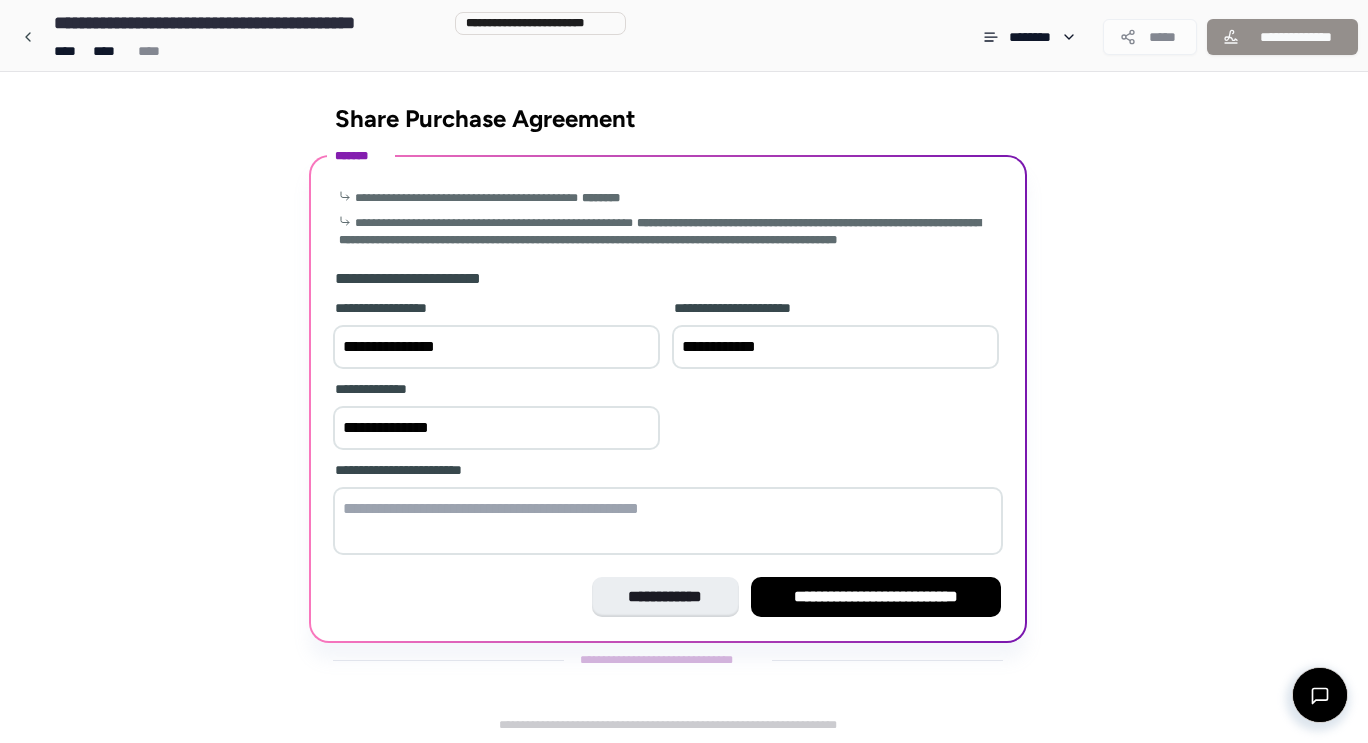 type on "**********" 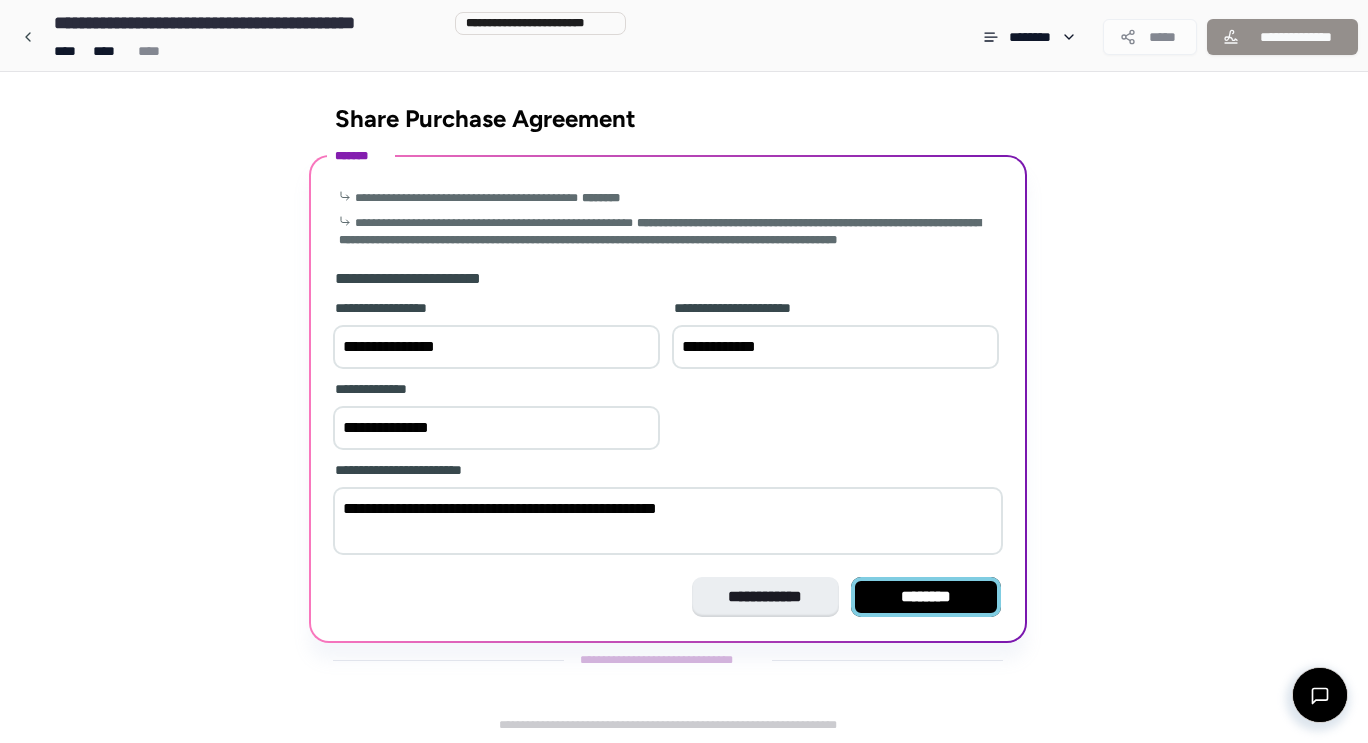 type on "**********" 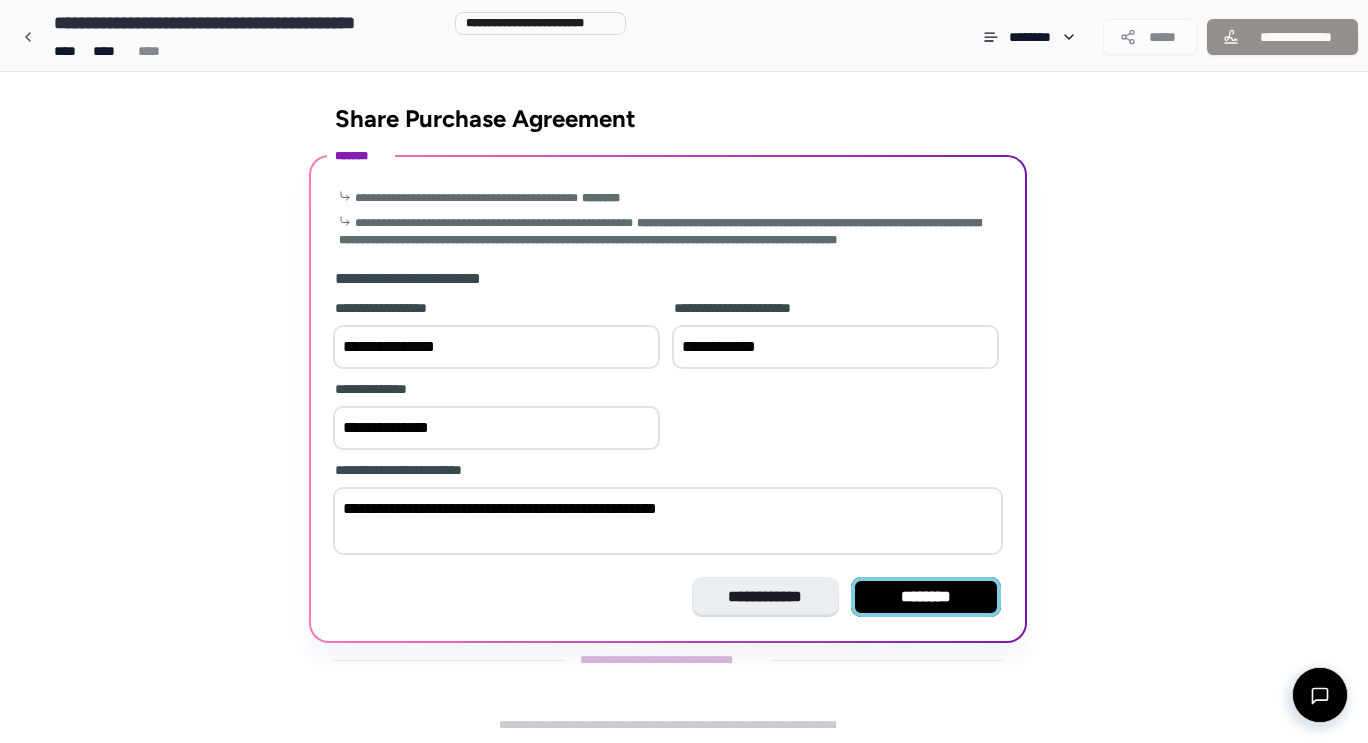 click on "********" at bounding box center [926, 597] 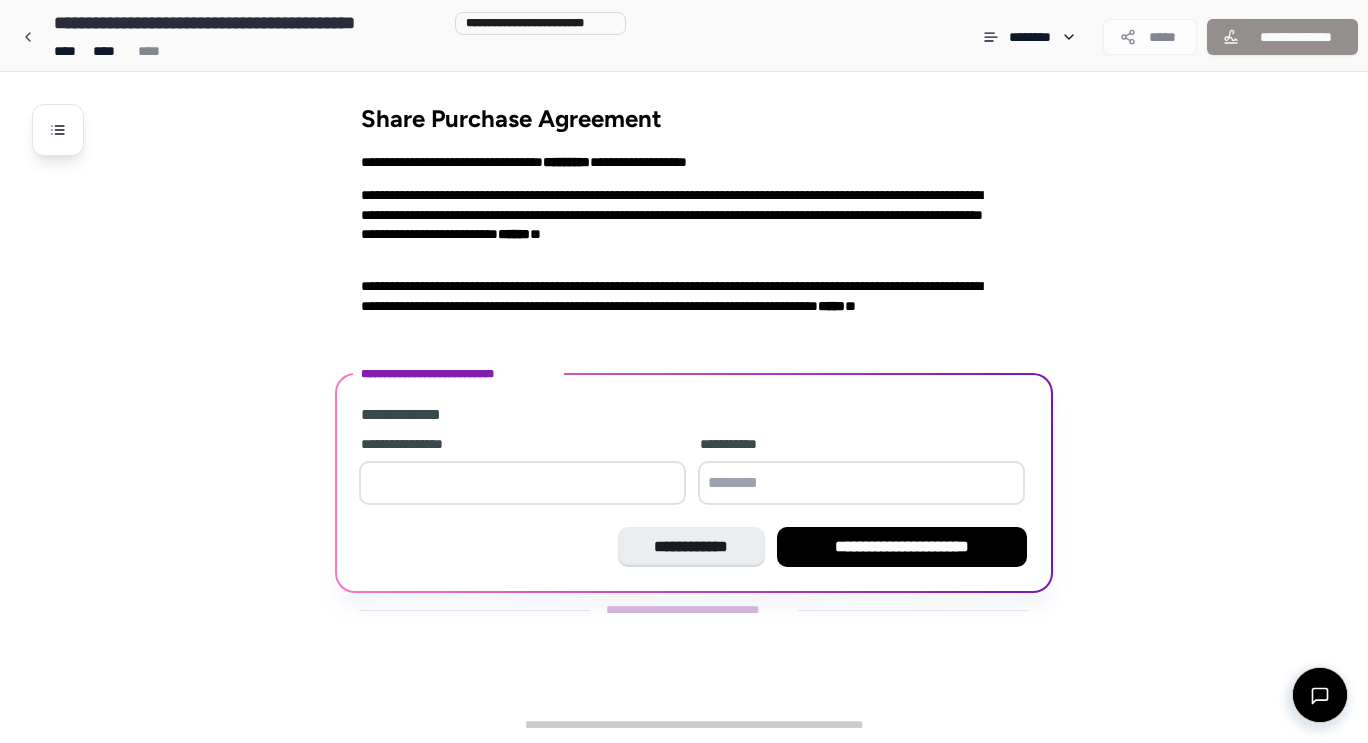 click at bounding box center (522, 483) 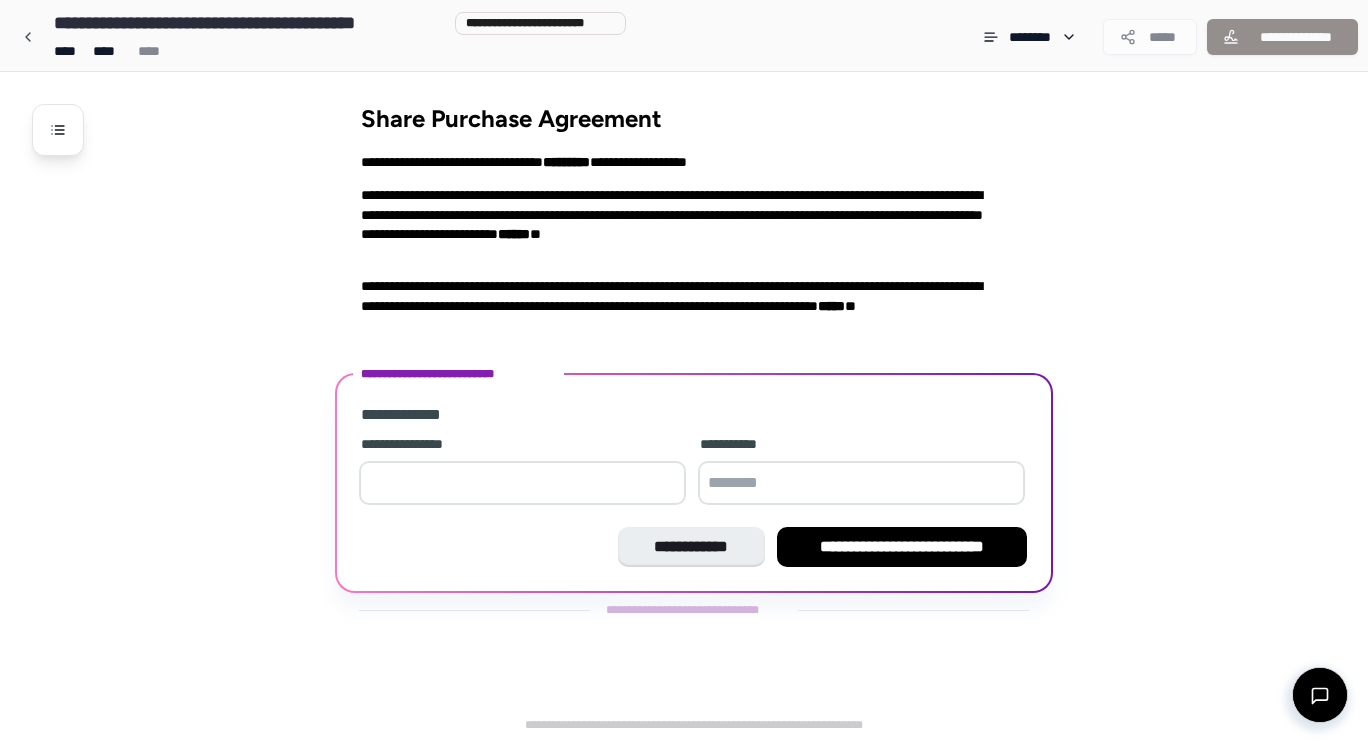 type on "*" 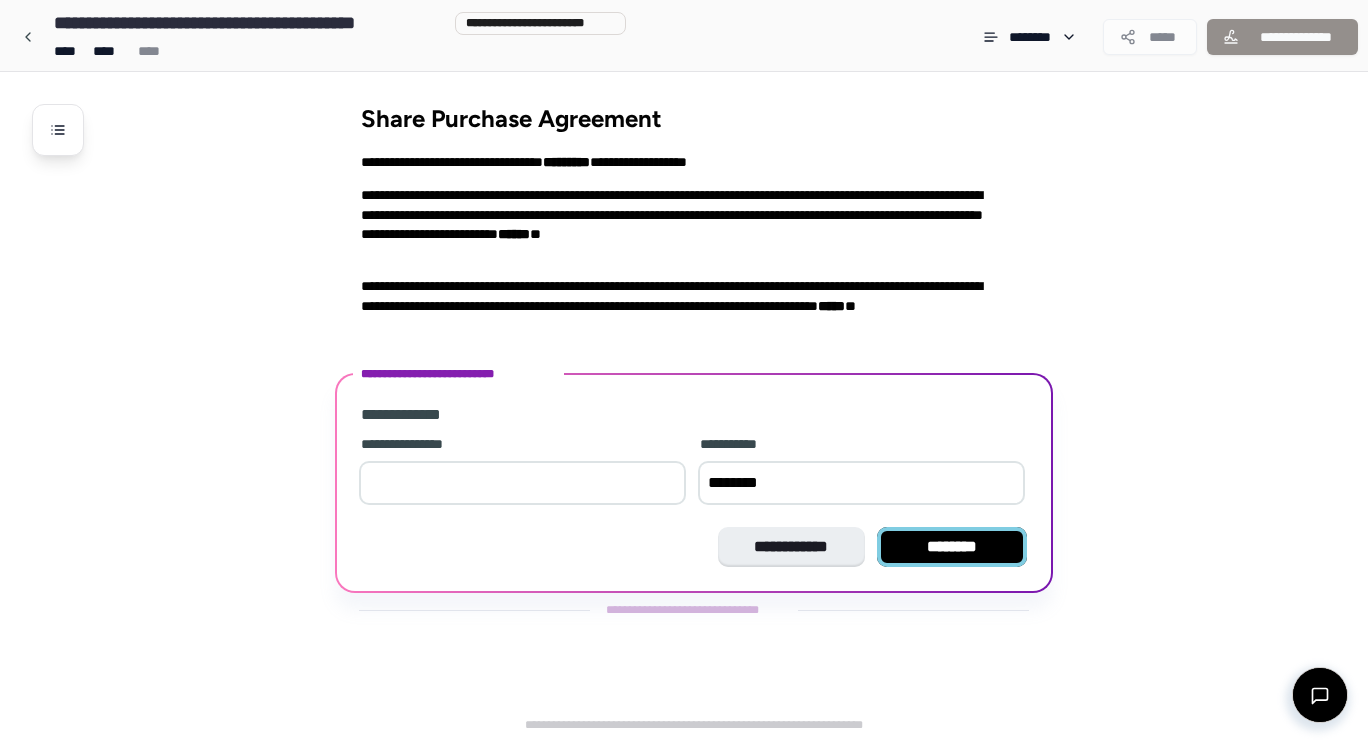 type on "********" 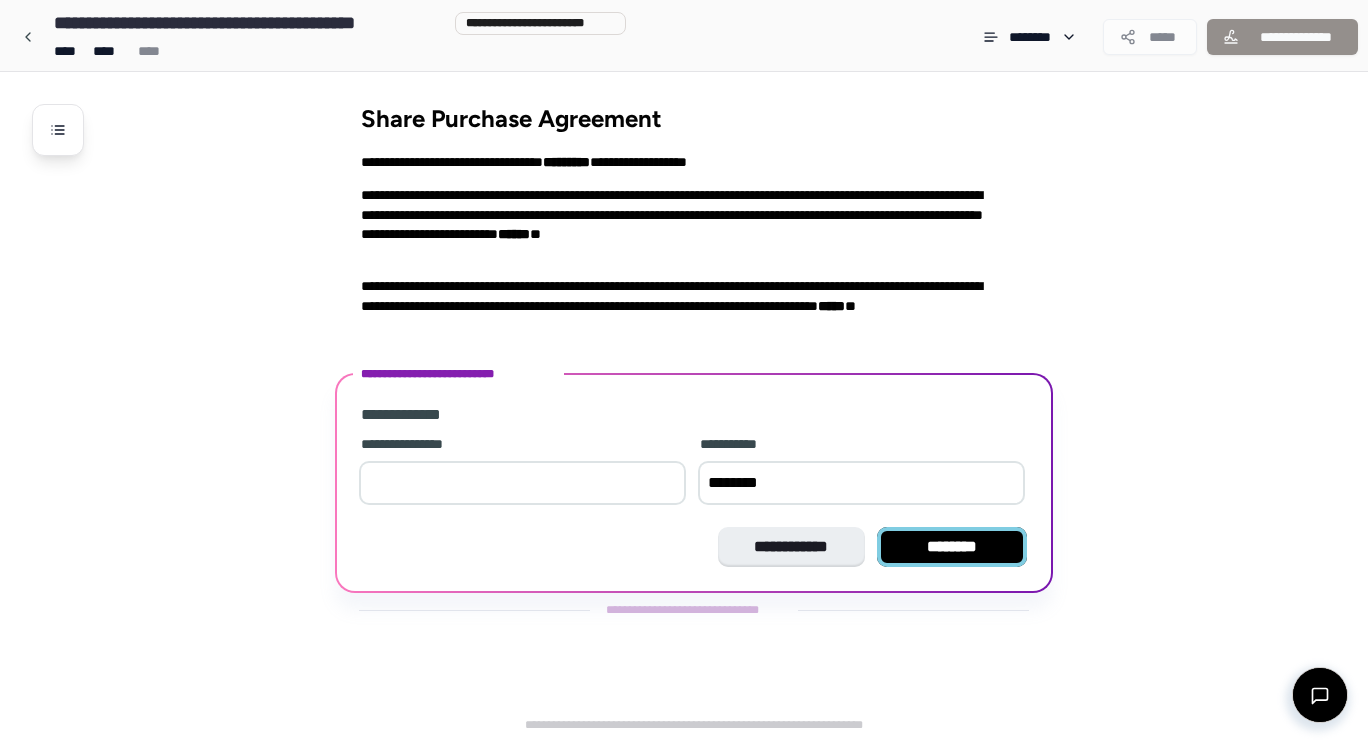 click on "********" at bounding box center [952, 547] 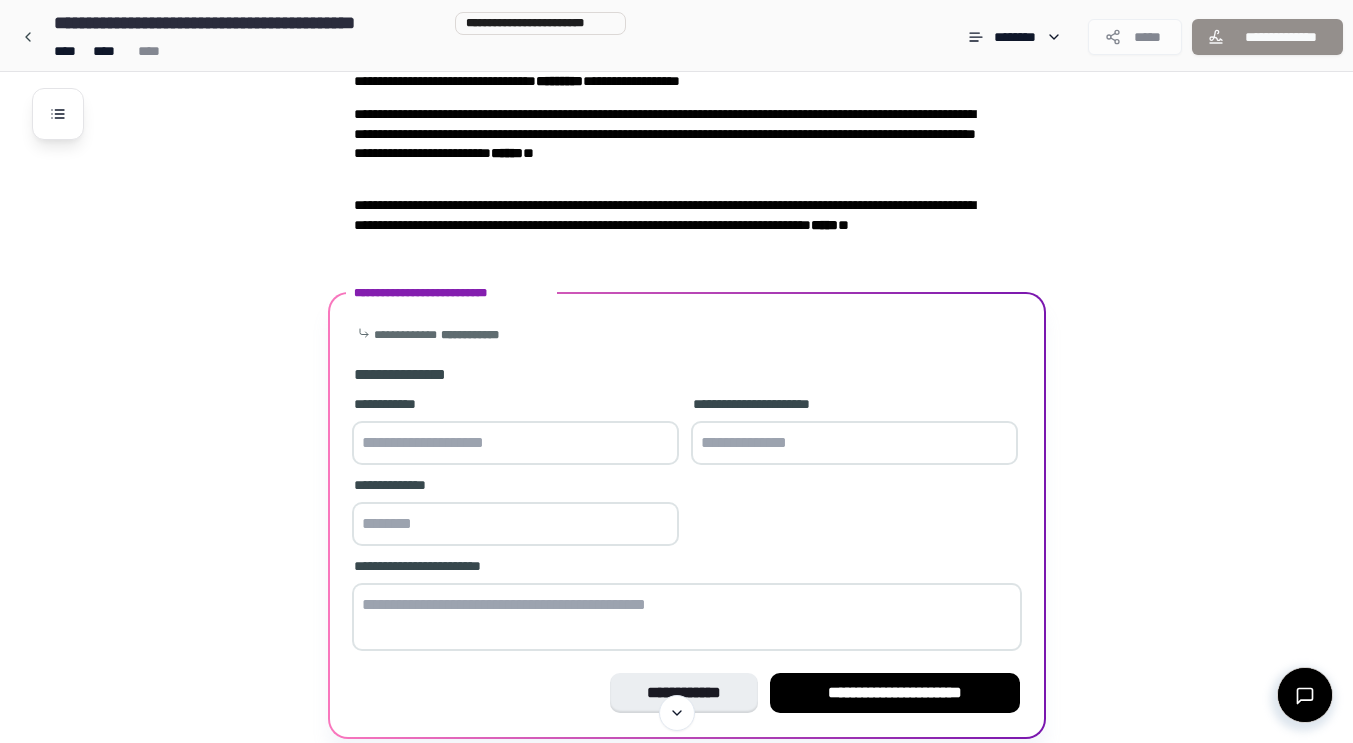 scroll, scrollTop: 80, scrollLeft: 0, axis: vertical 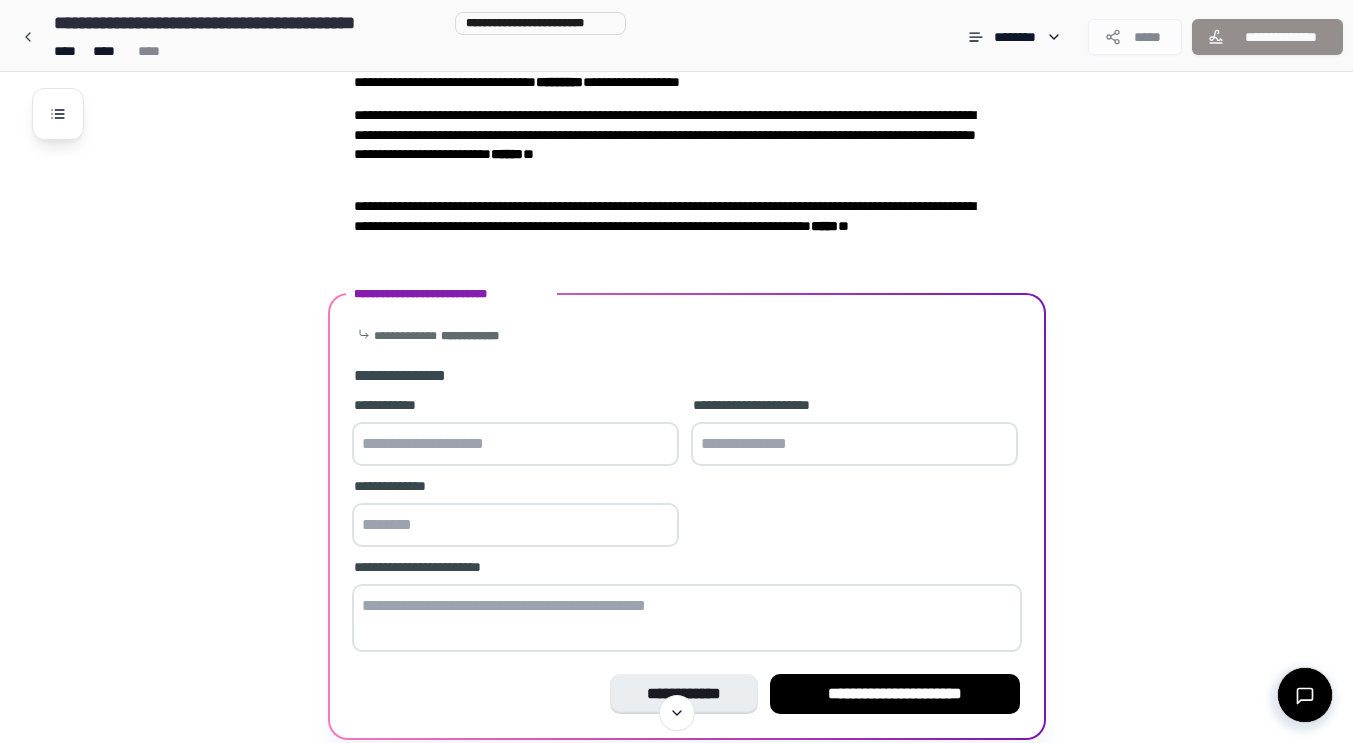 click at bounding box center [515, 444] 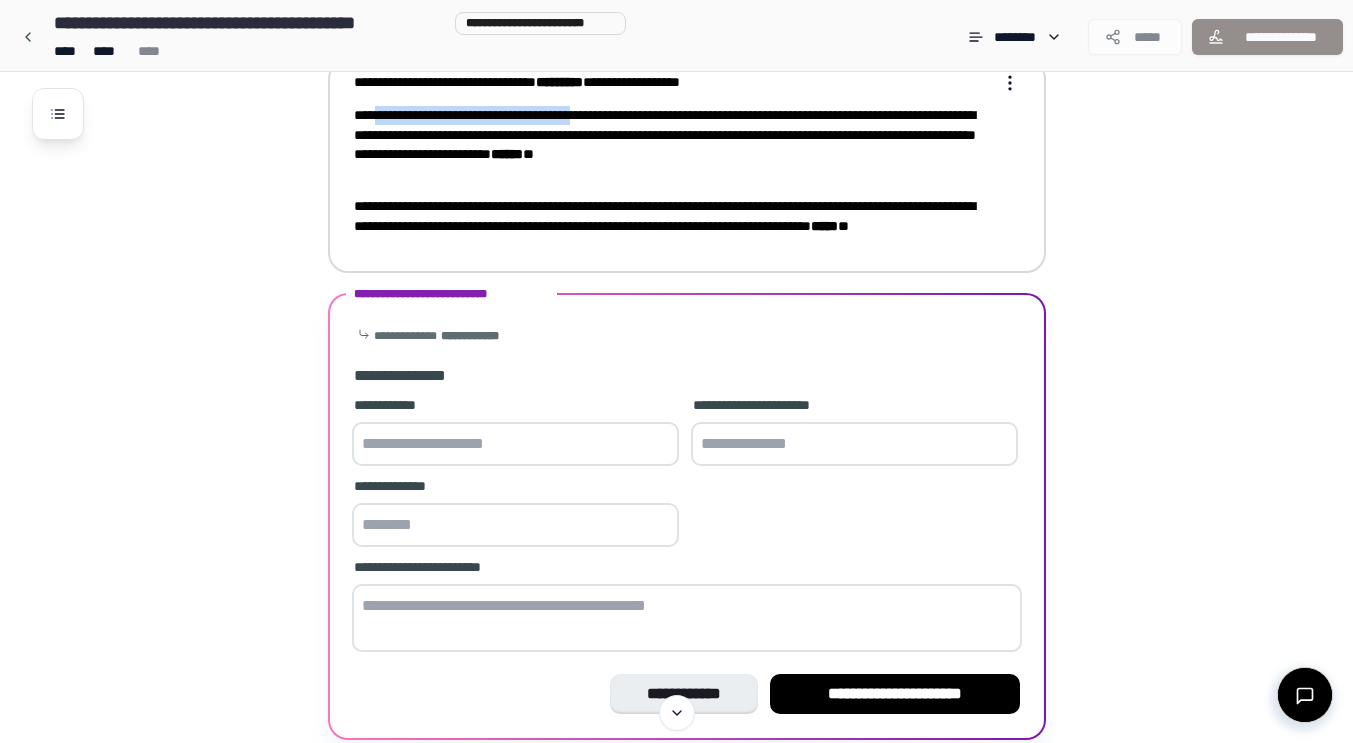 drag, startPoint x: 375, startPoint y: 113, endPoint x: 669, endPoint y: 120, distance: 294.0833 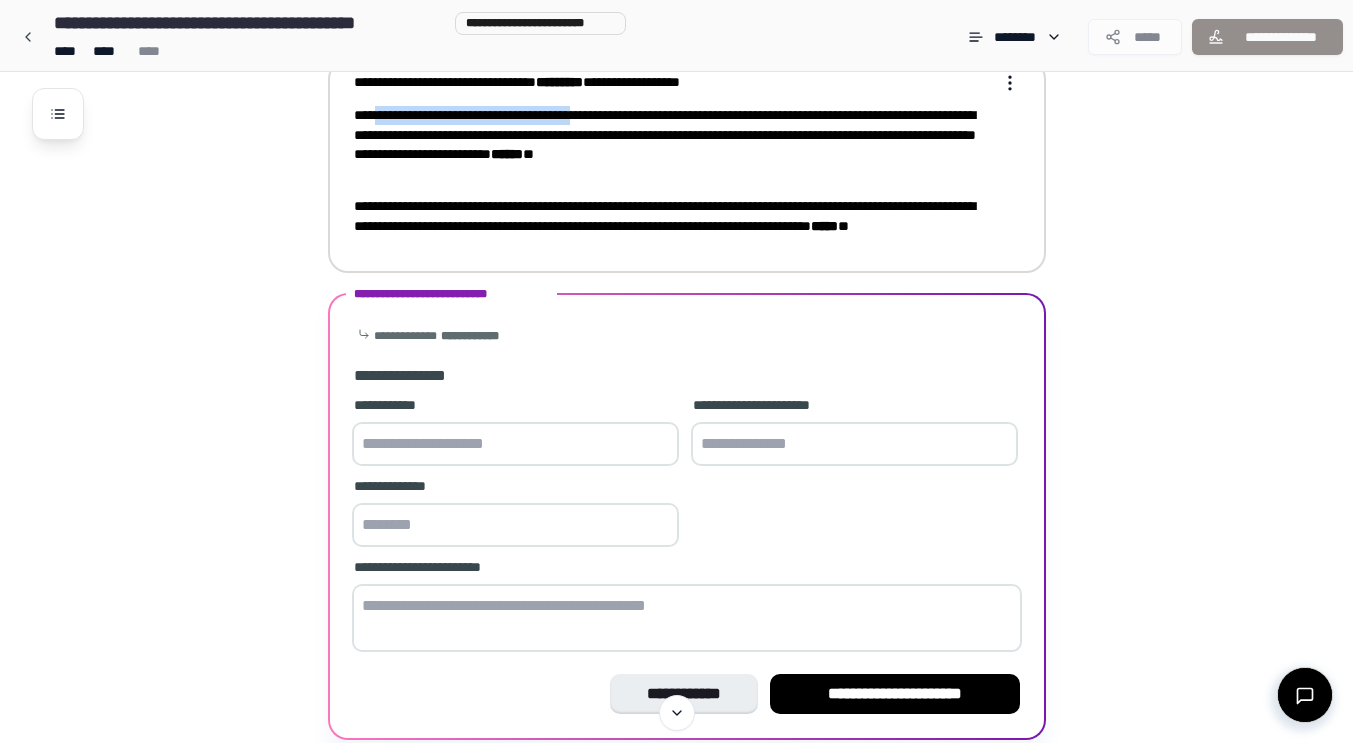 click on "**********" at bounding box center [673, 144] 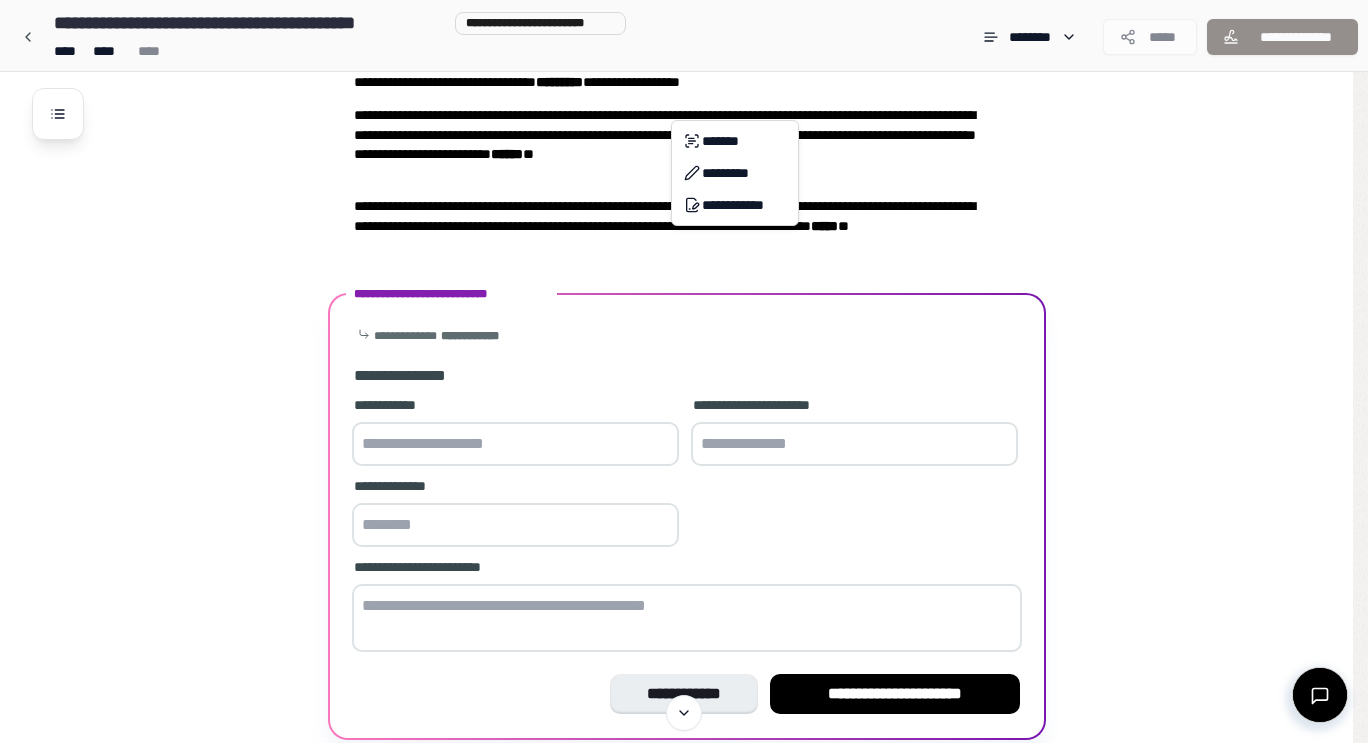 copy on "**********" 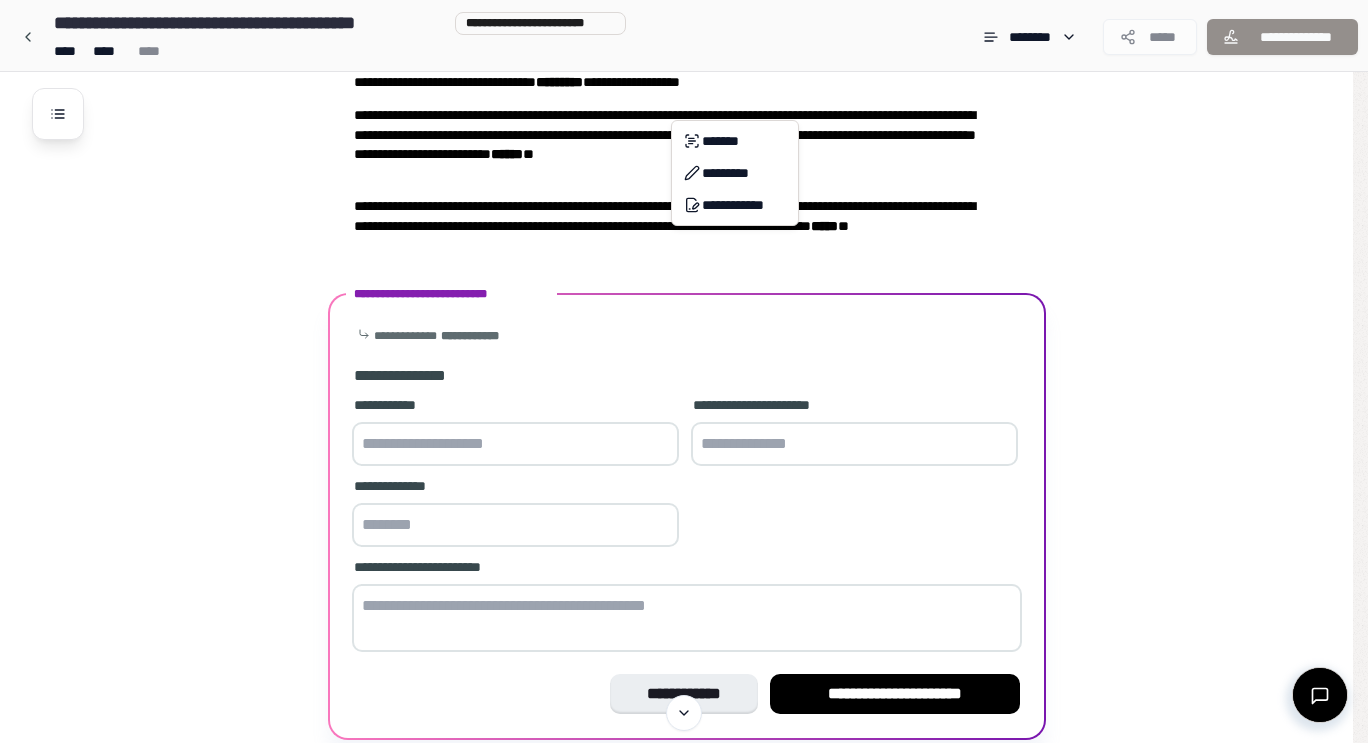 click on "**********" at bounding box center (684, 369) 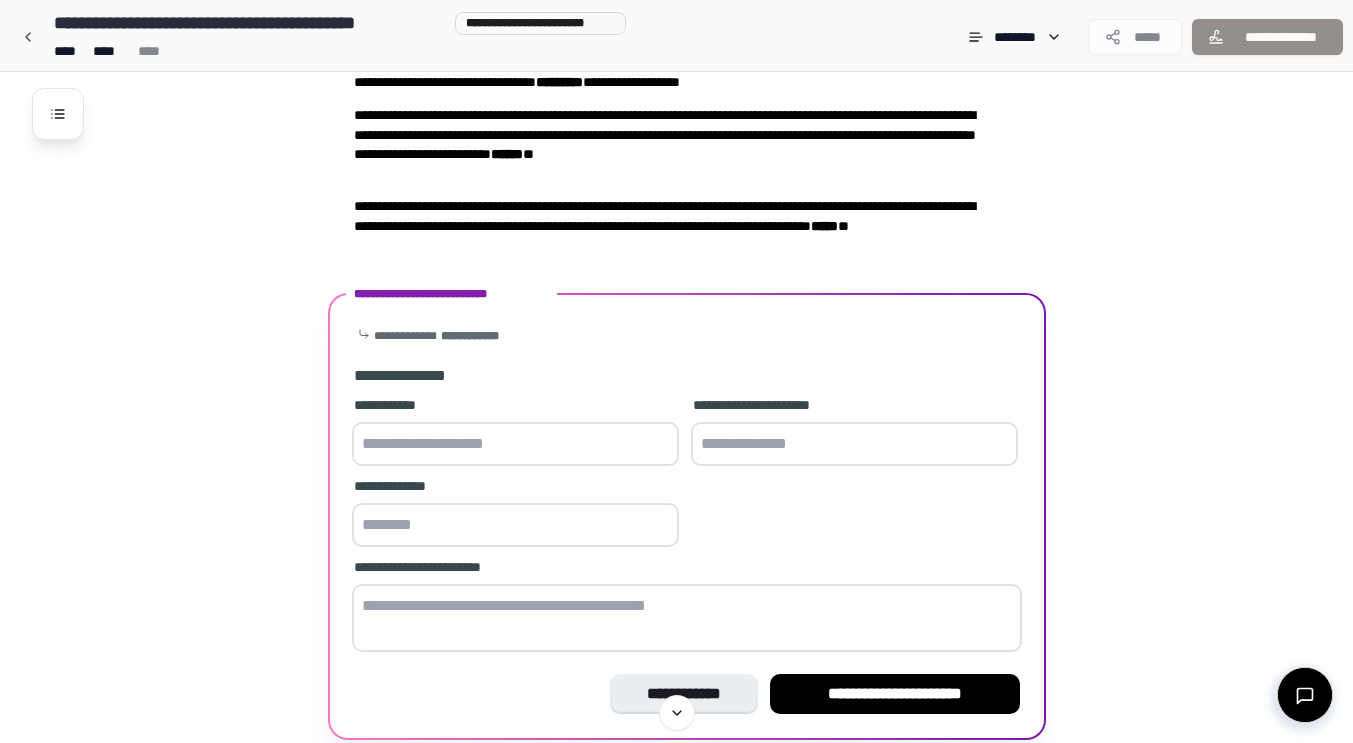 click at bounding box center [515, 444] 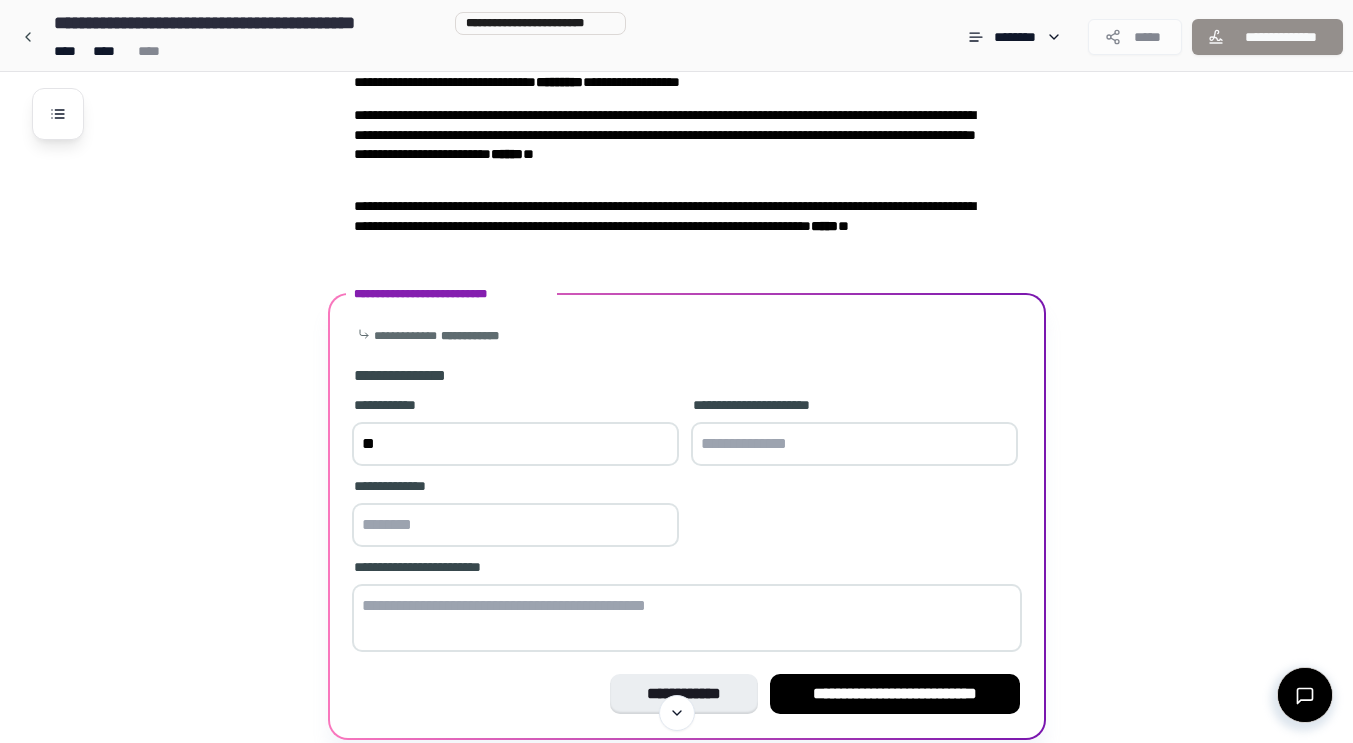 type on "*" 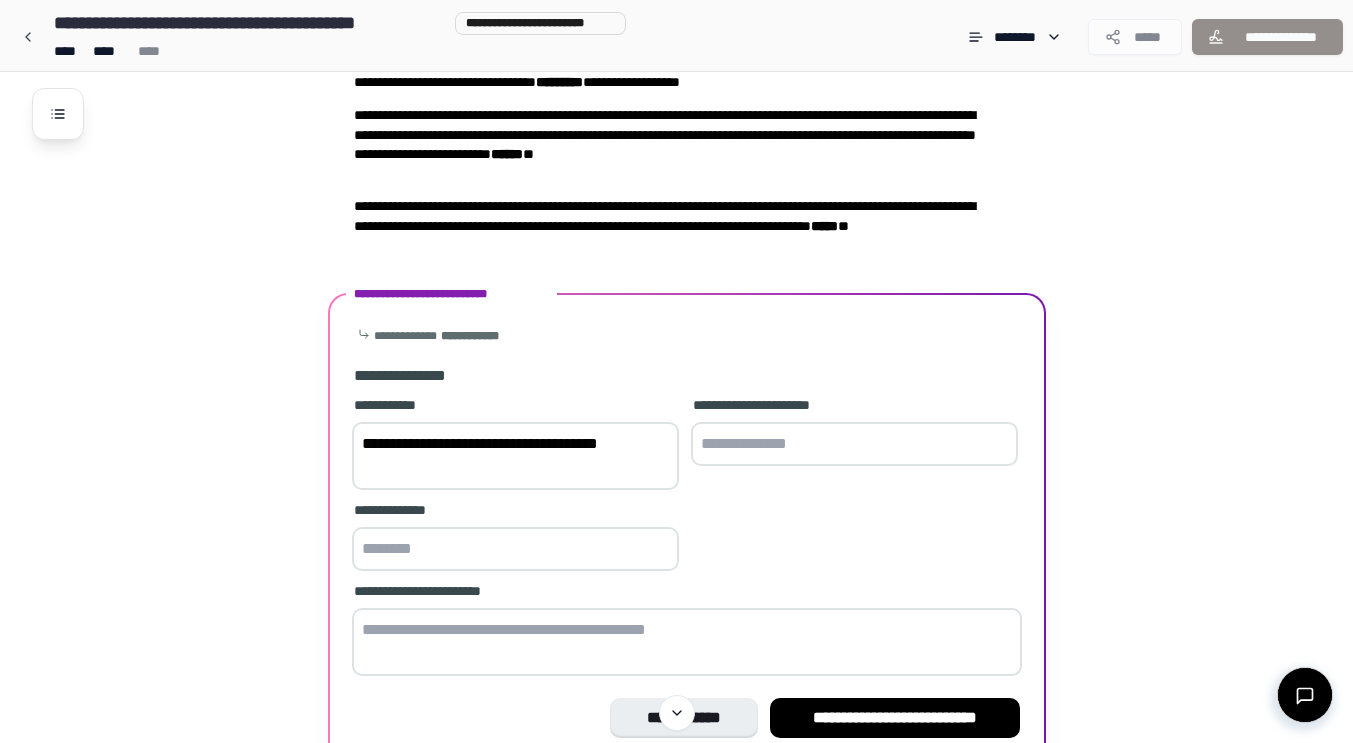 type on "**********" 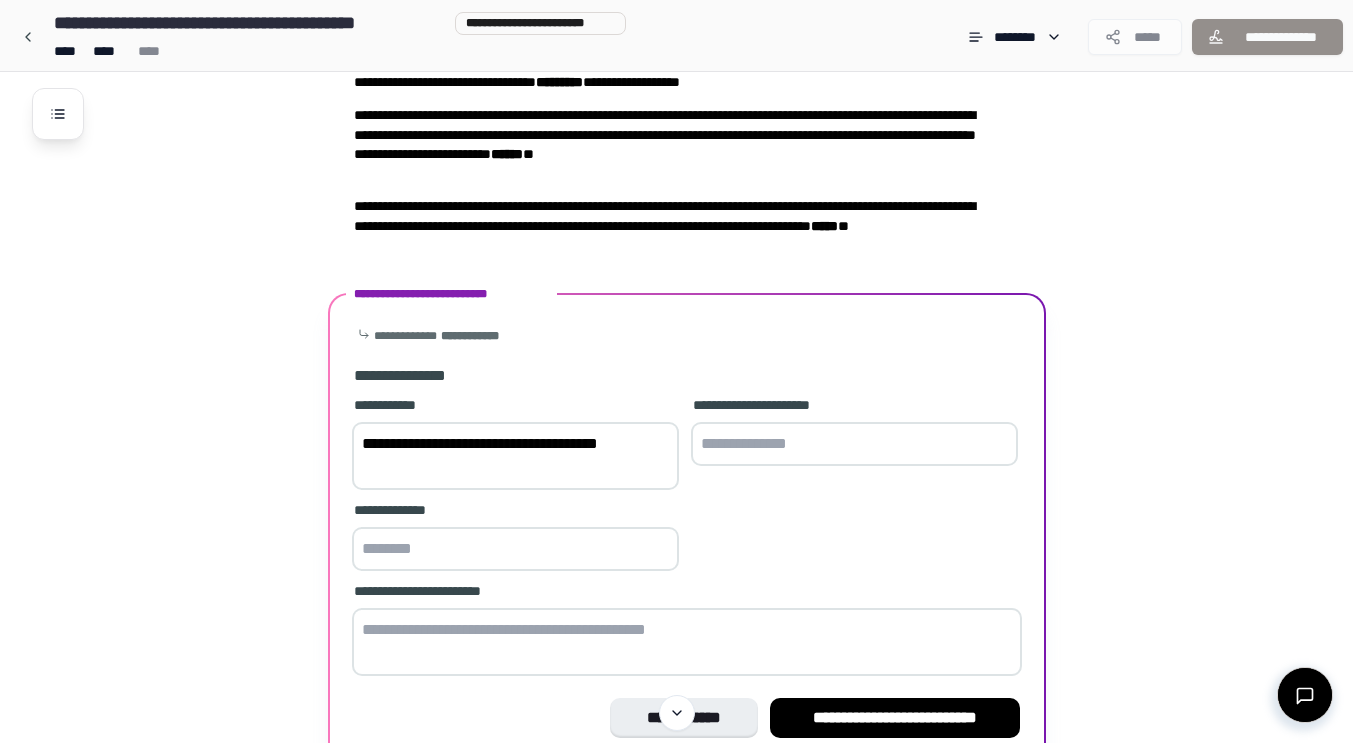 click at bounding box center (854, 444) 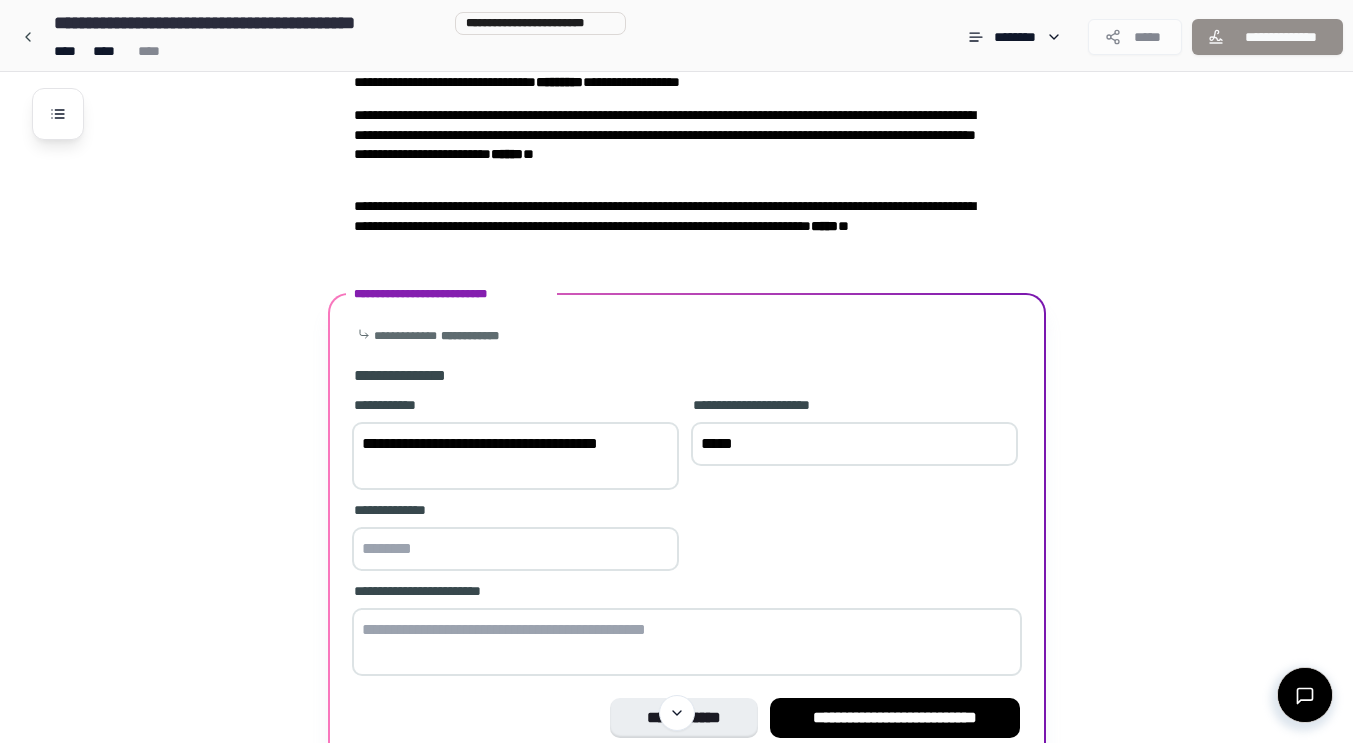 type on "*****" 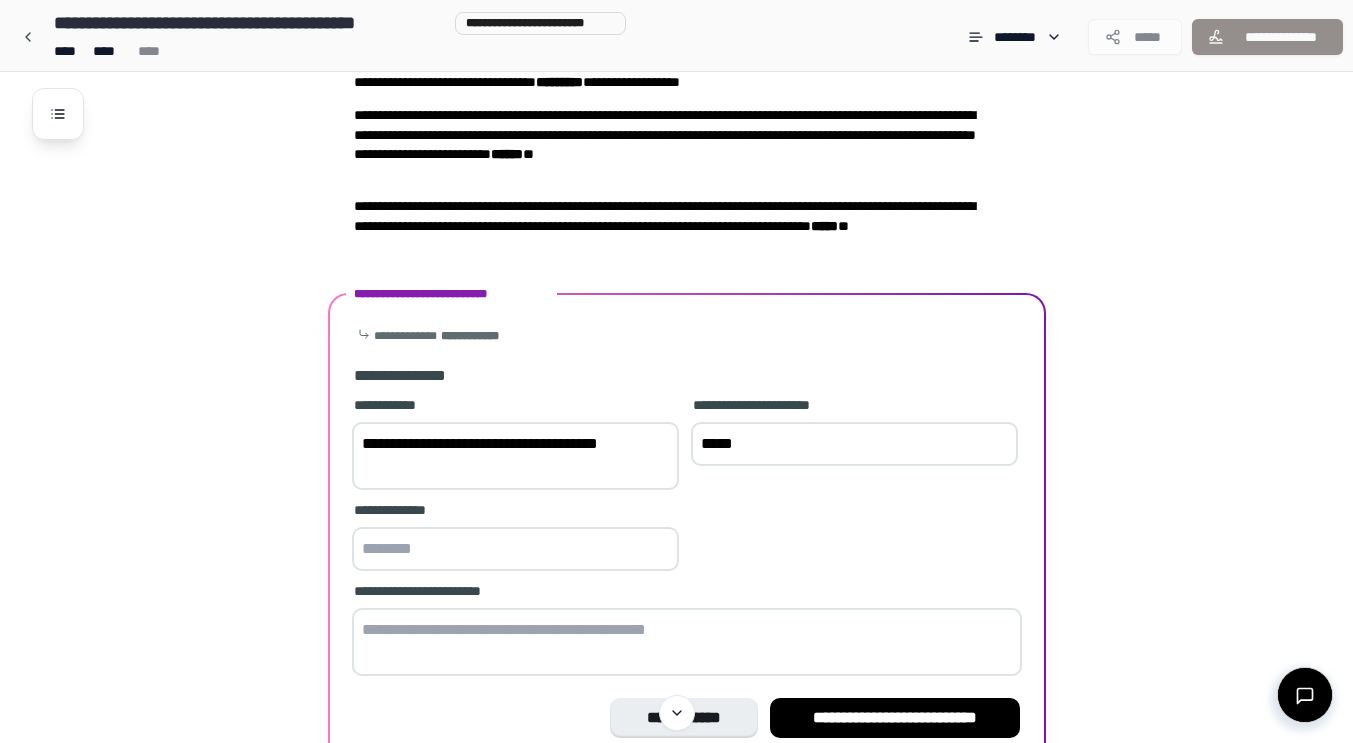 click at bounding box center (515, 549) 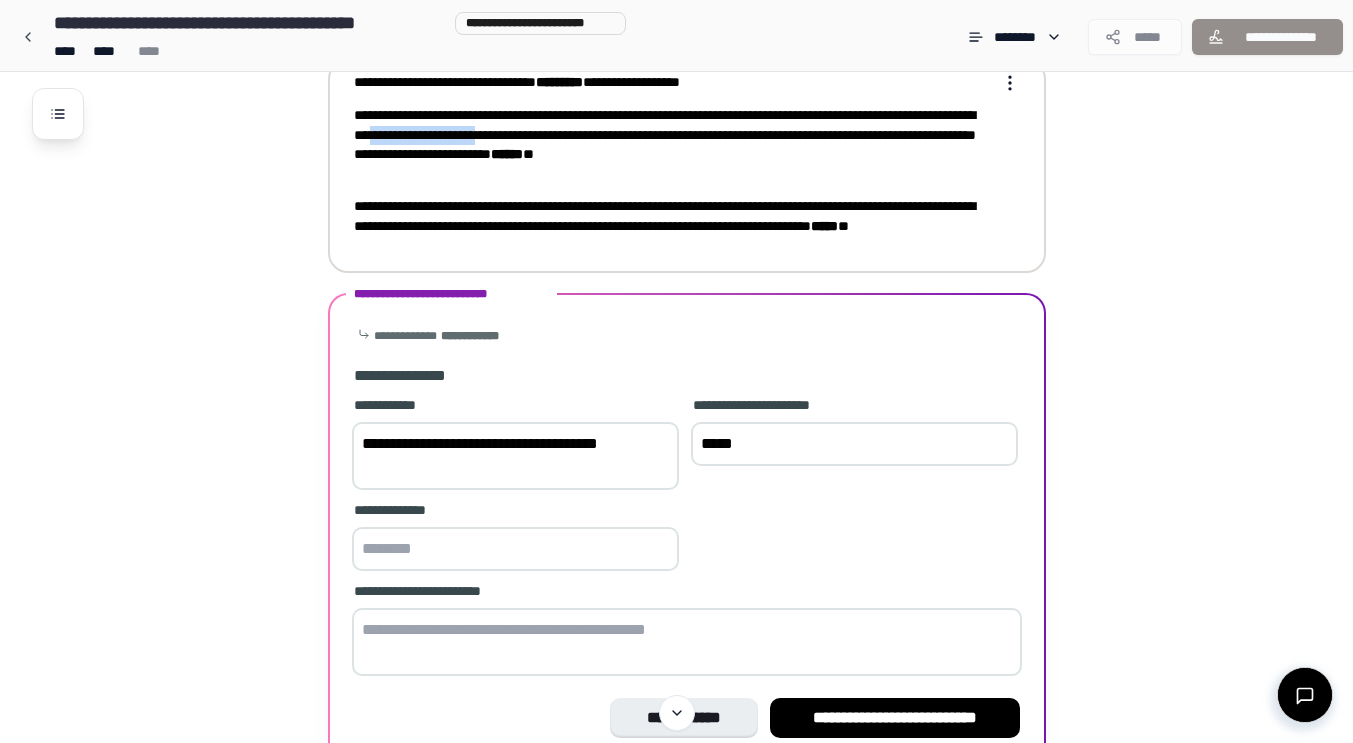 drag, startPoint x: 592, startPoint y: 133, endPoint x: 761, endPoint y: 135, distance: 169.01184 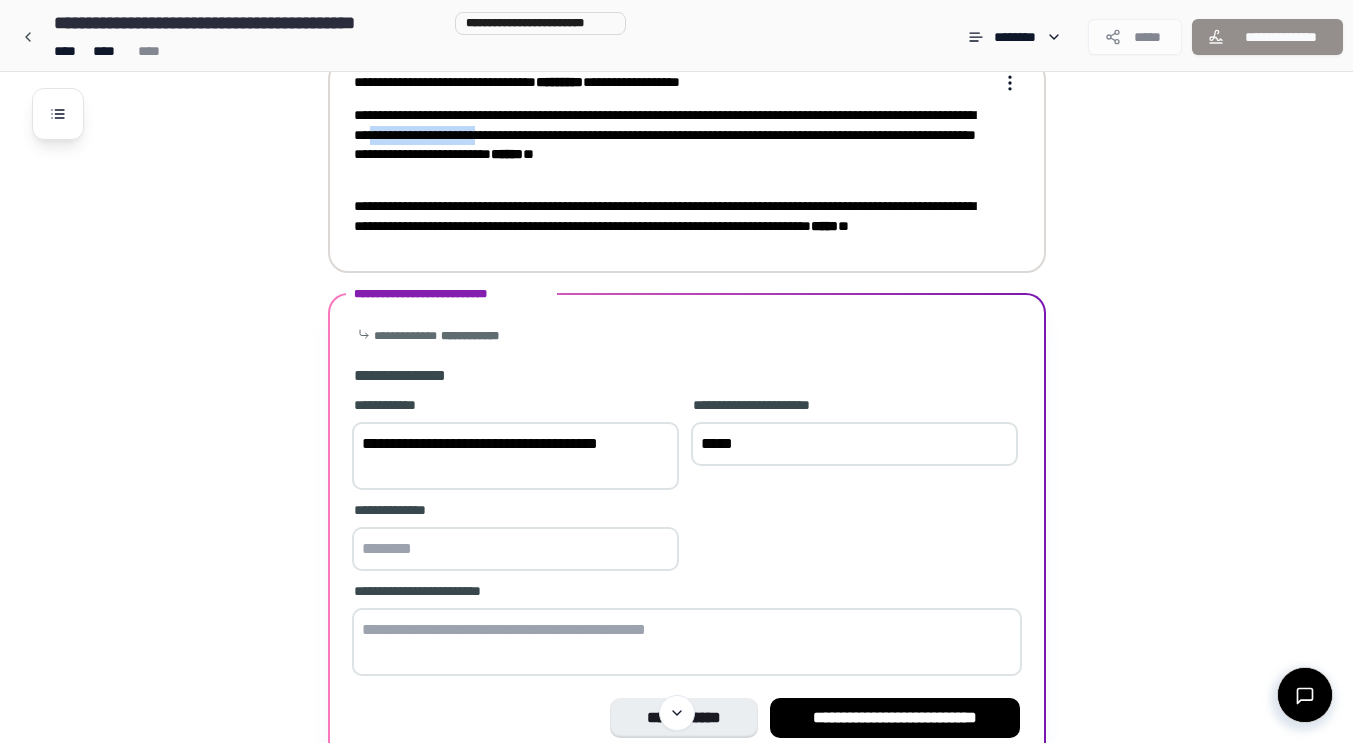 click on "**********" at bounding box center (673, 144) 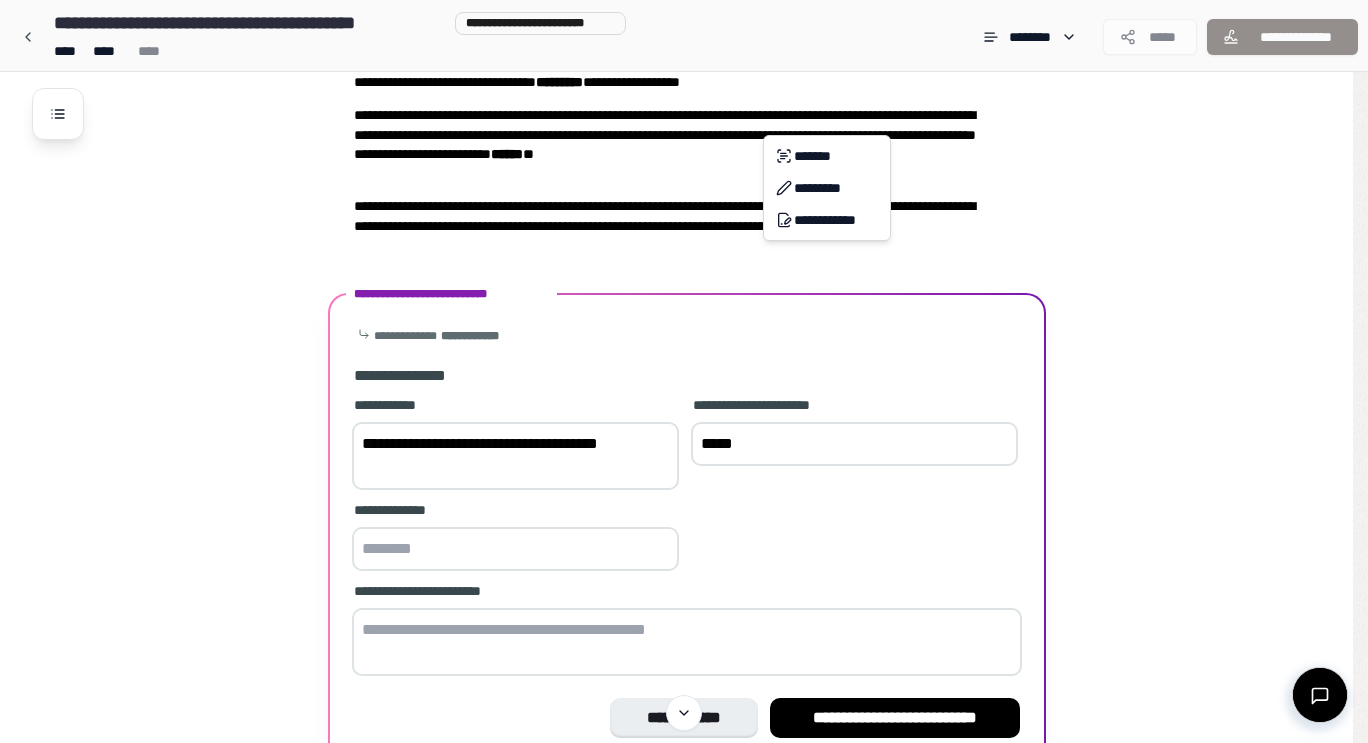 click on "**********" at bounding box center [684, 381] 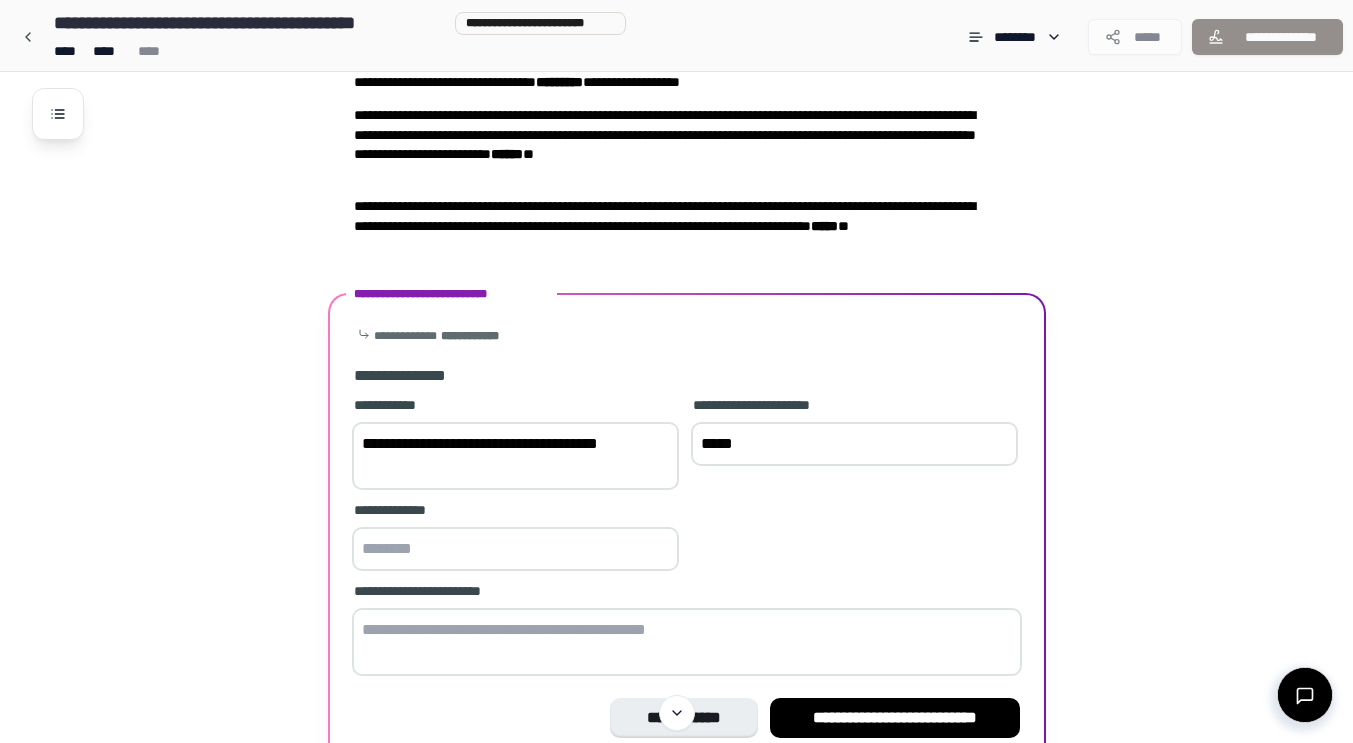 click at bounding box center [515, 549] 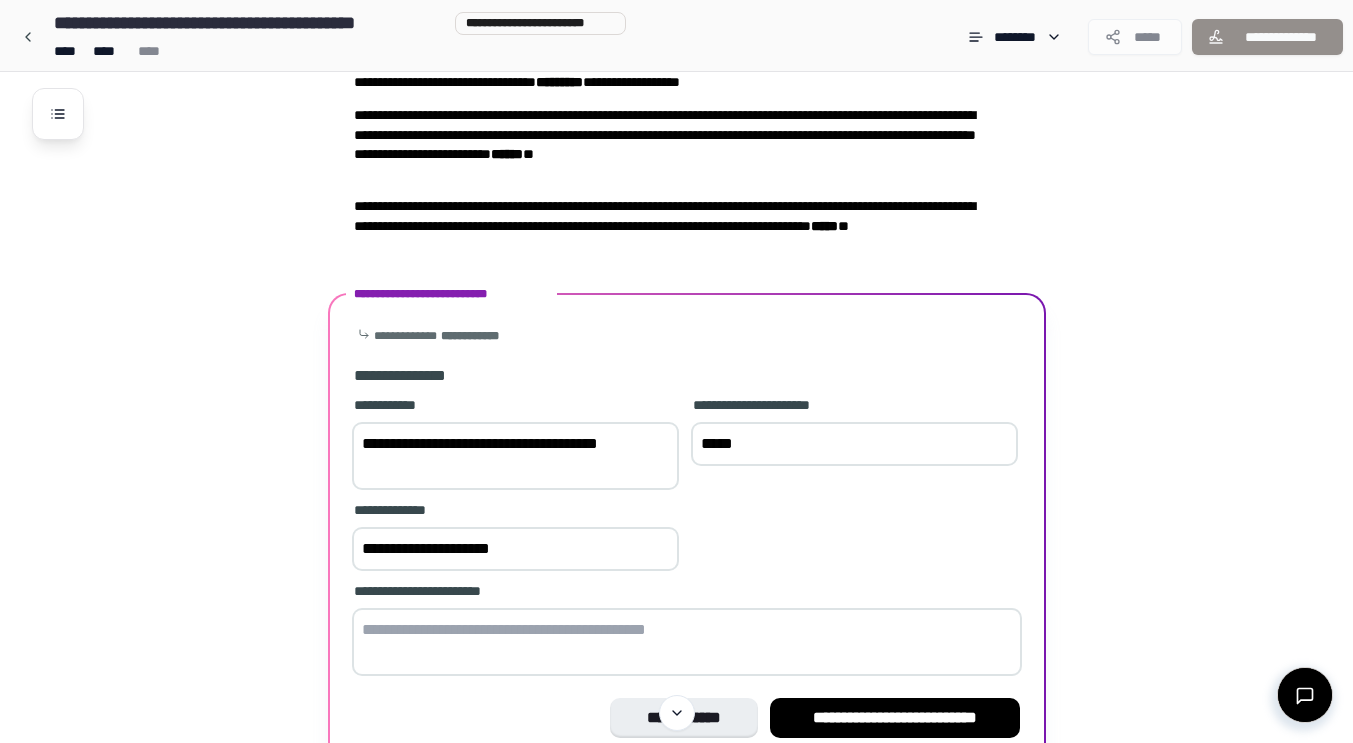 click on "**********" at bounding box center [515, 549] 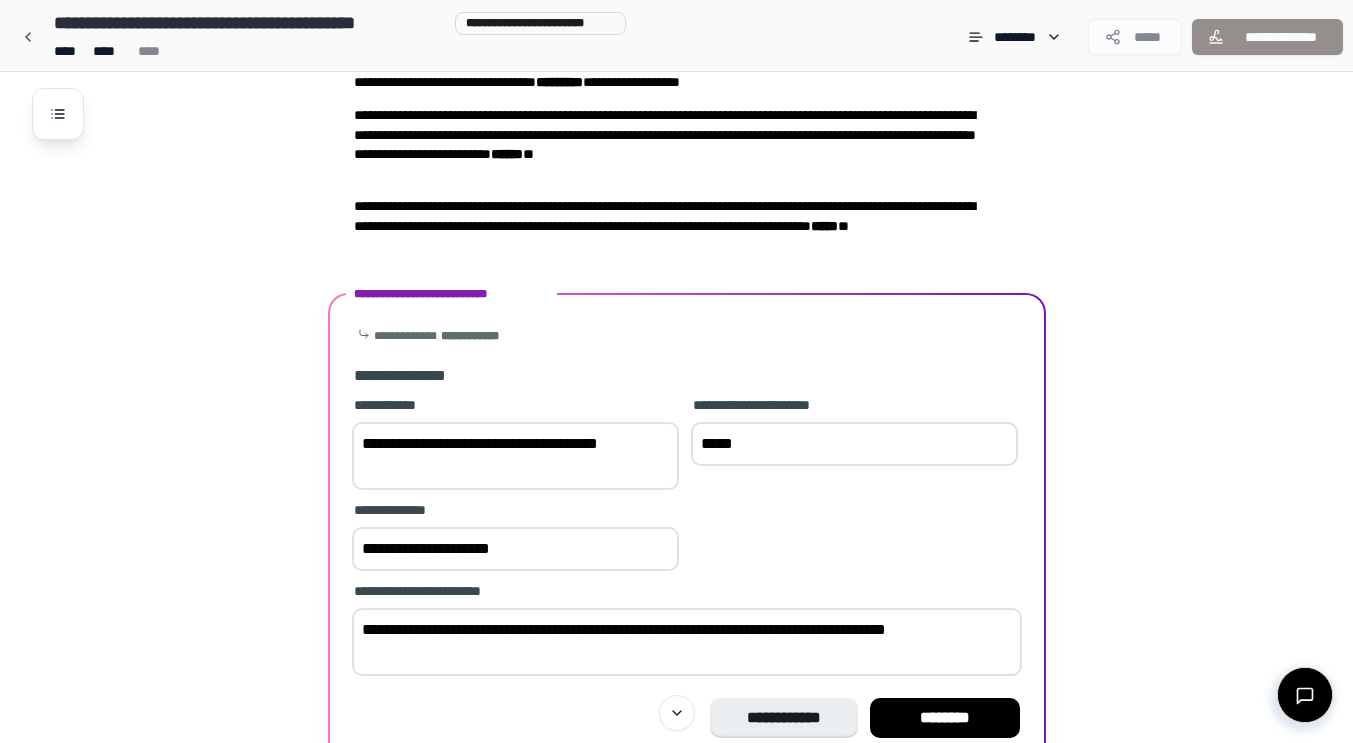 drag, startPoint x: 364, startPoint y: 629, endPoint x: 554, endPoint y: 651, distance: 191.26944 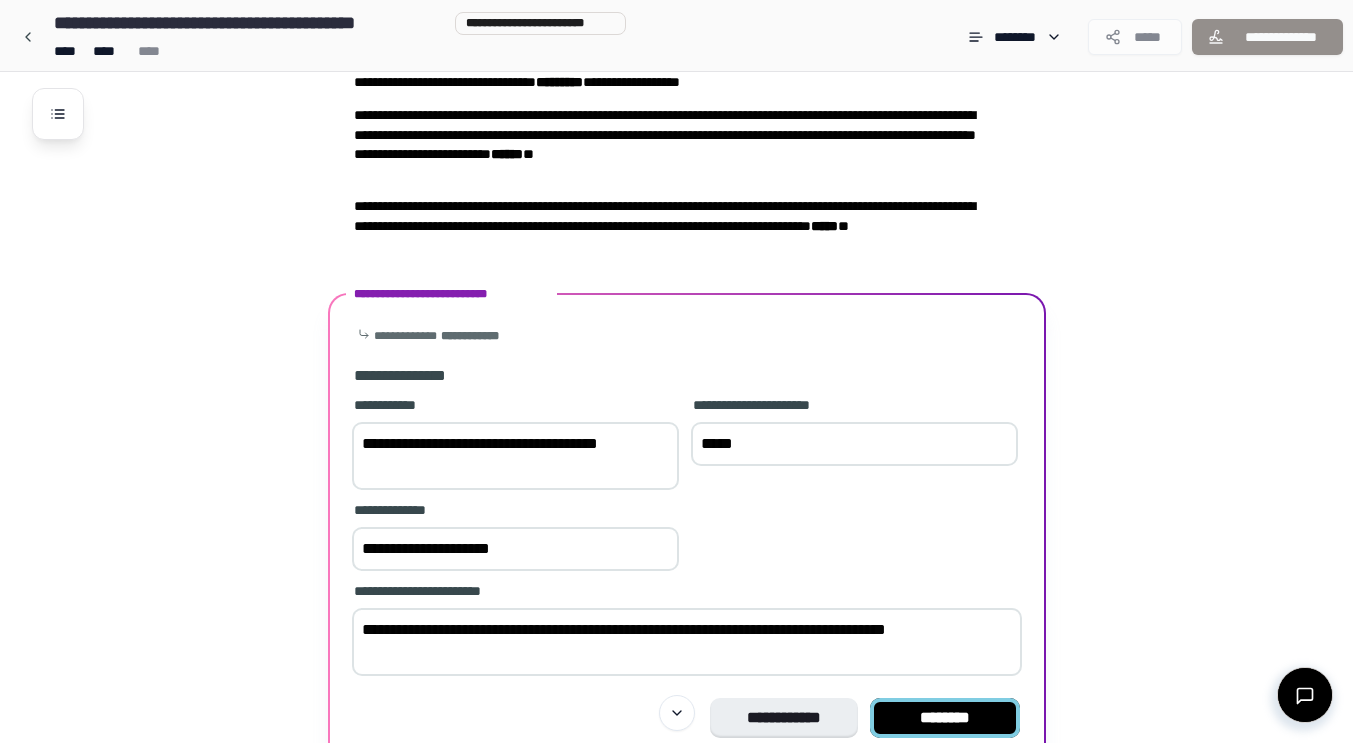 click on "********" at bounding box center (945, 718) 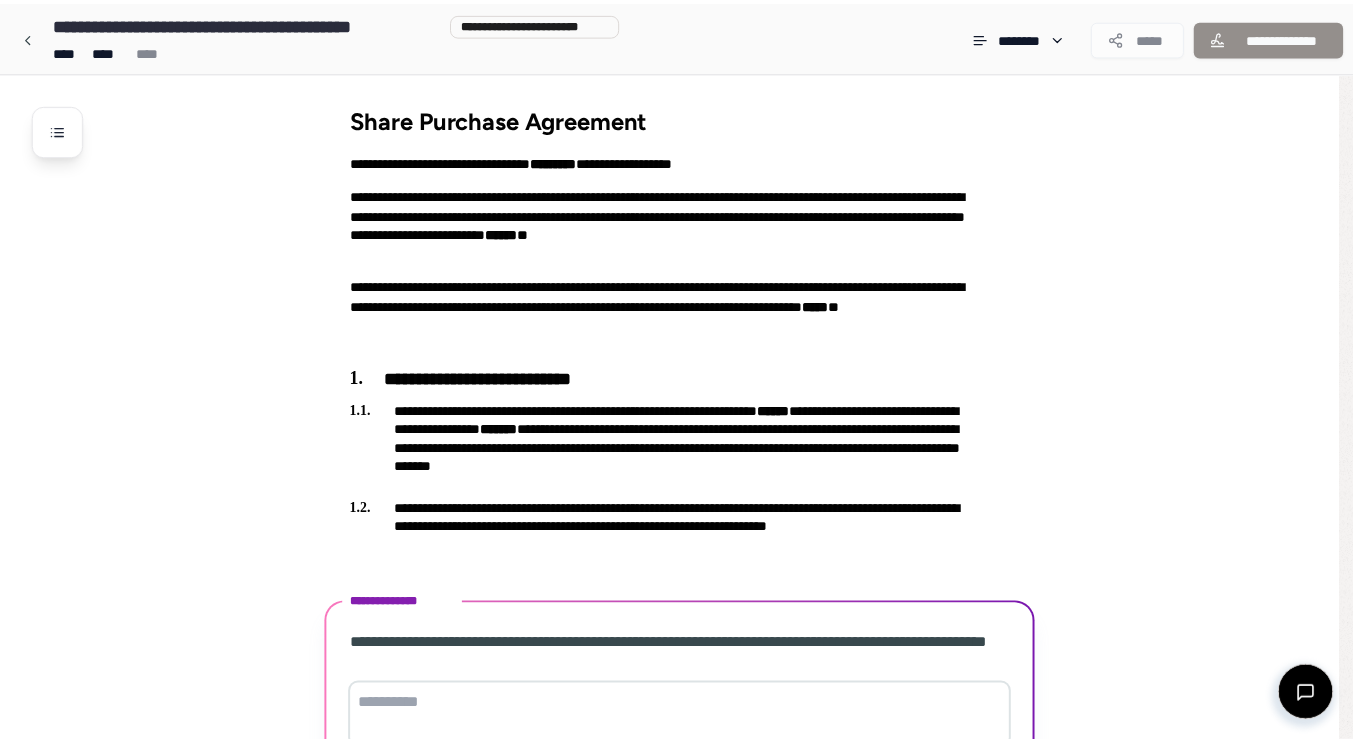 scroll, scrollTop: 175, scrollLeft: 0, axis: vertical 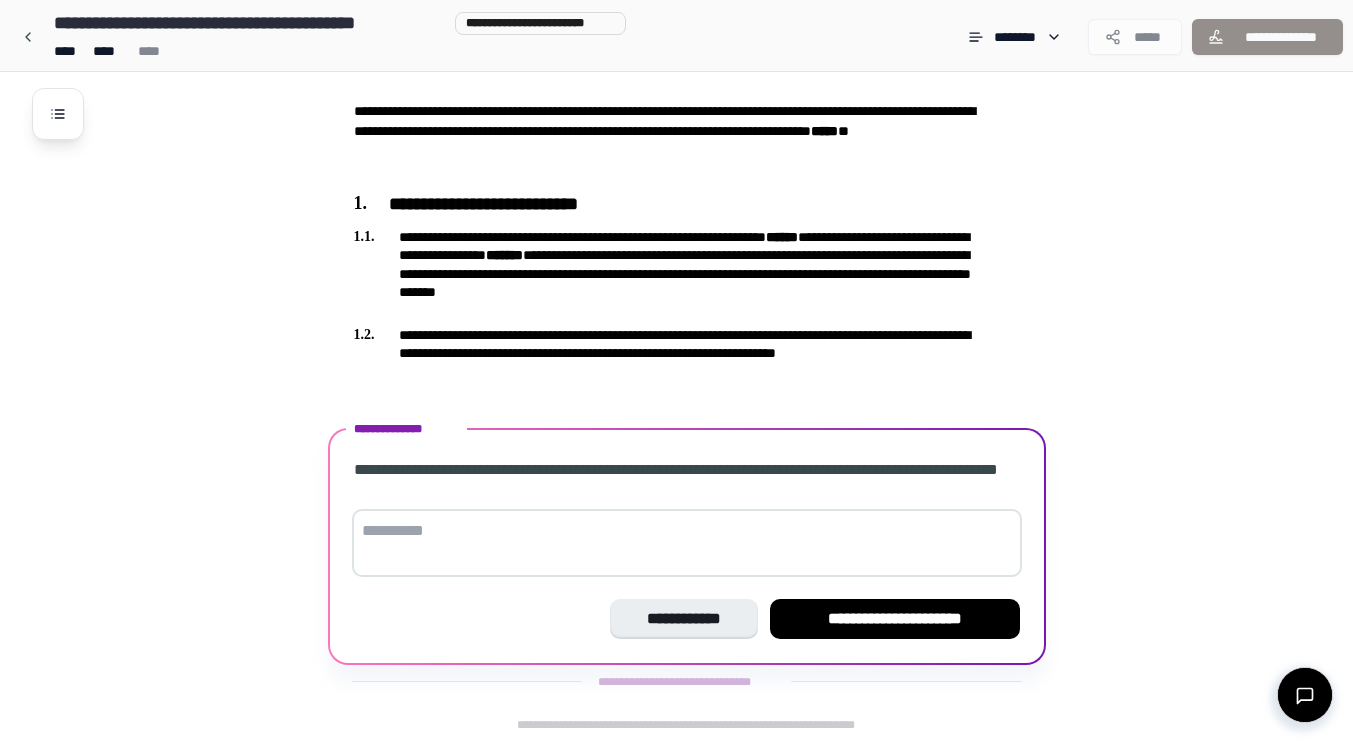 click at bounding box center [687, 543] 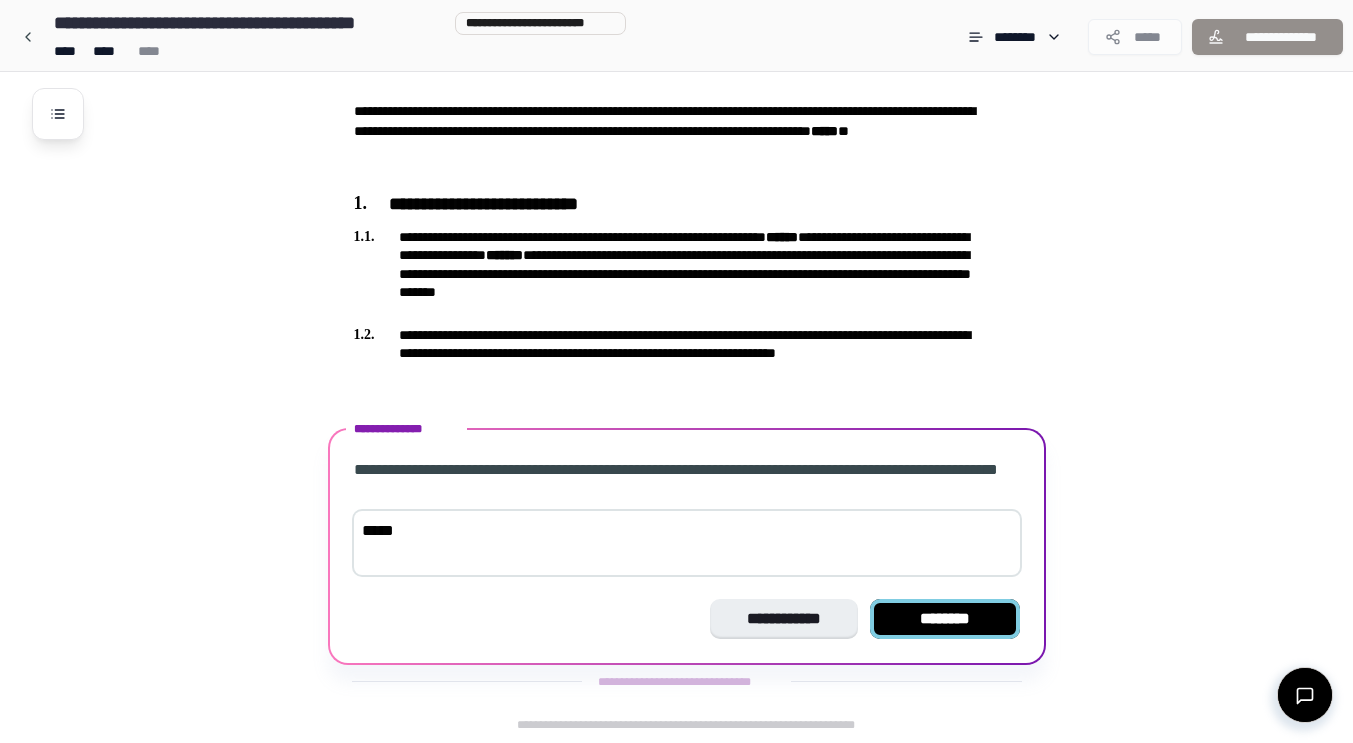 type on "*****" 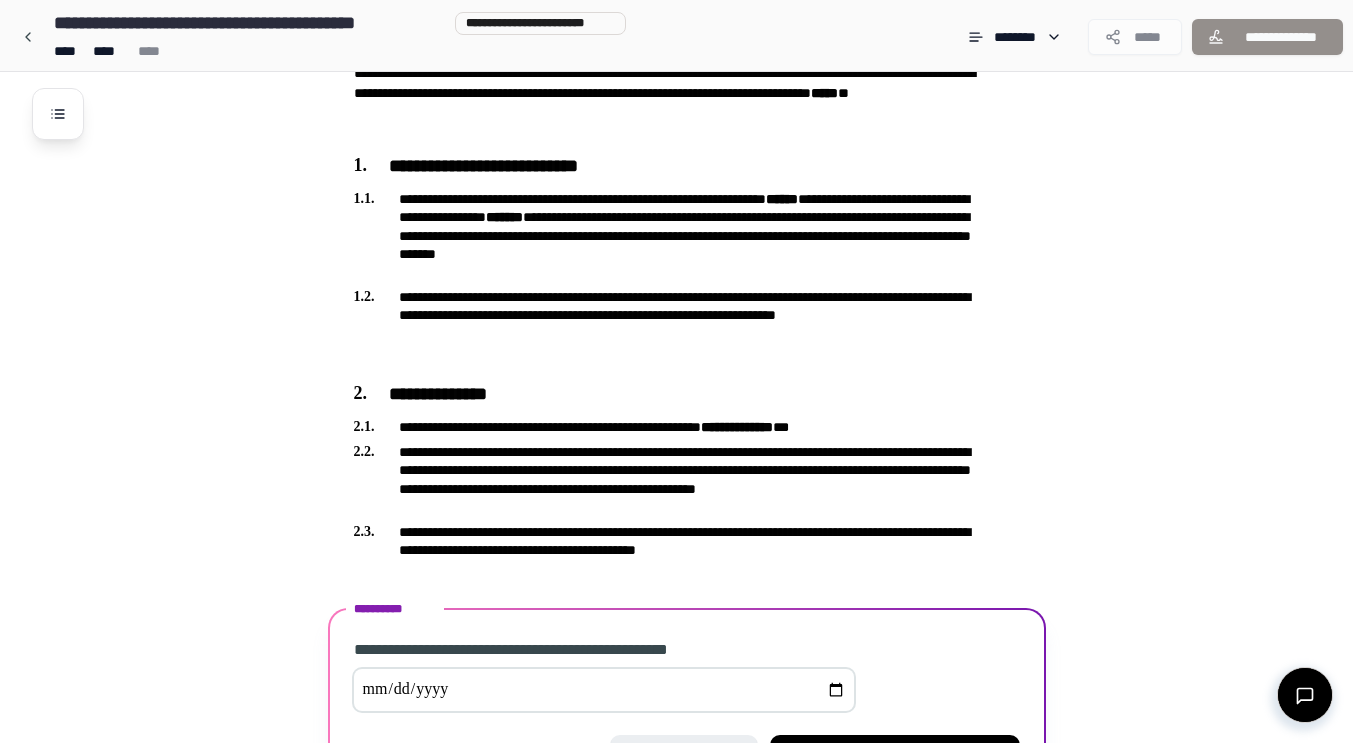 scroll, scrollTop: 349, scrollLeft: 0, axis: vertical 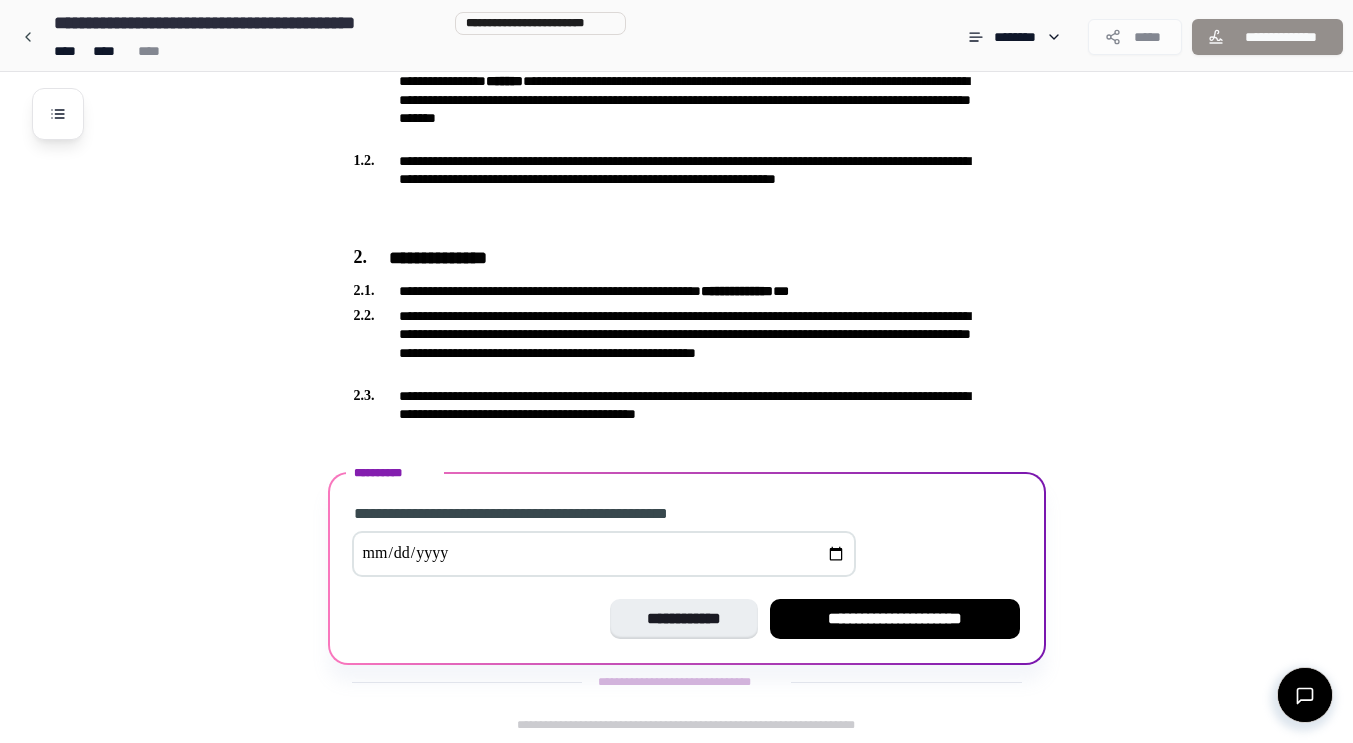 click at bounding box center (604, 554) 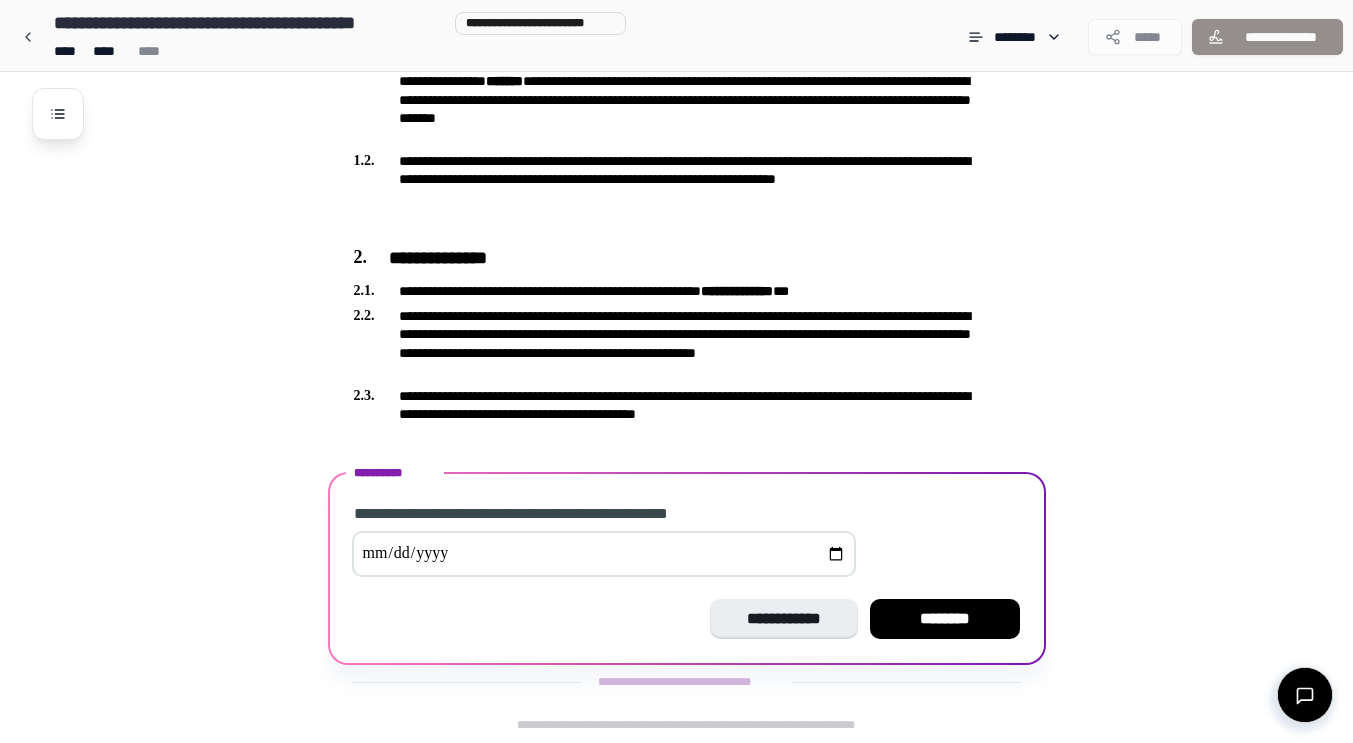 type on "**********" 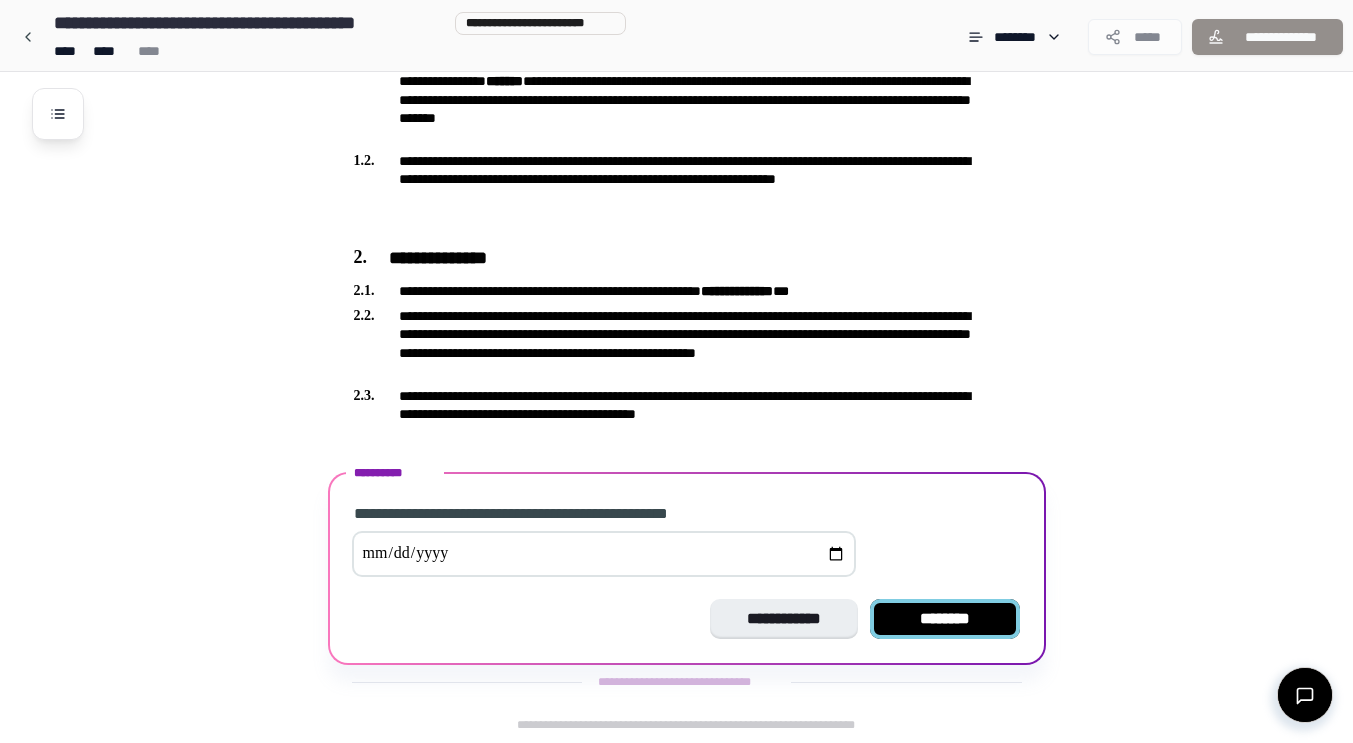 click on "********" at bounding box center (945, 619) 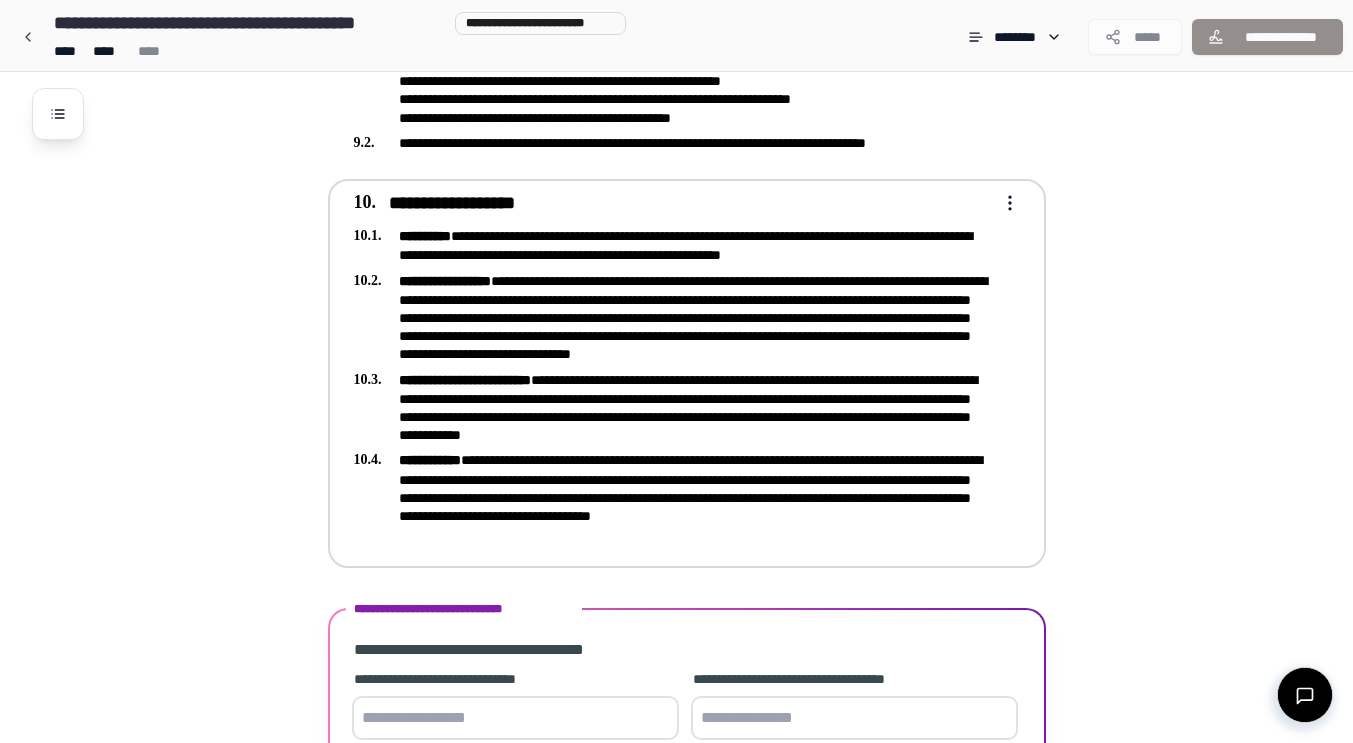 scroll, scrollTop: 2364, scrollLeft: 0, axis: vertical 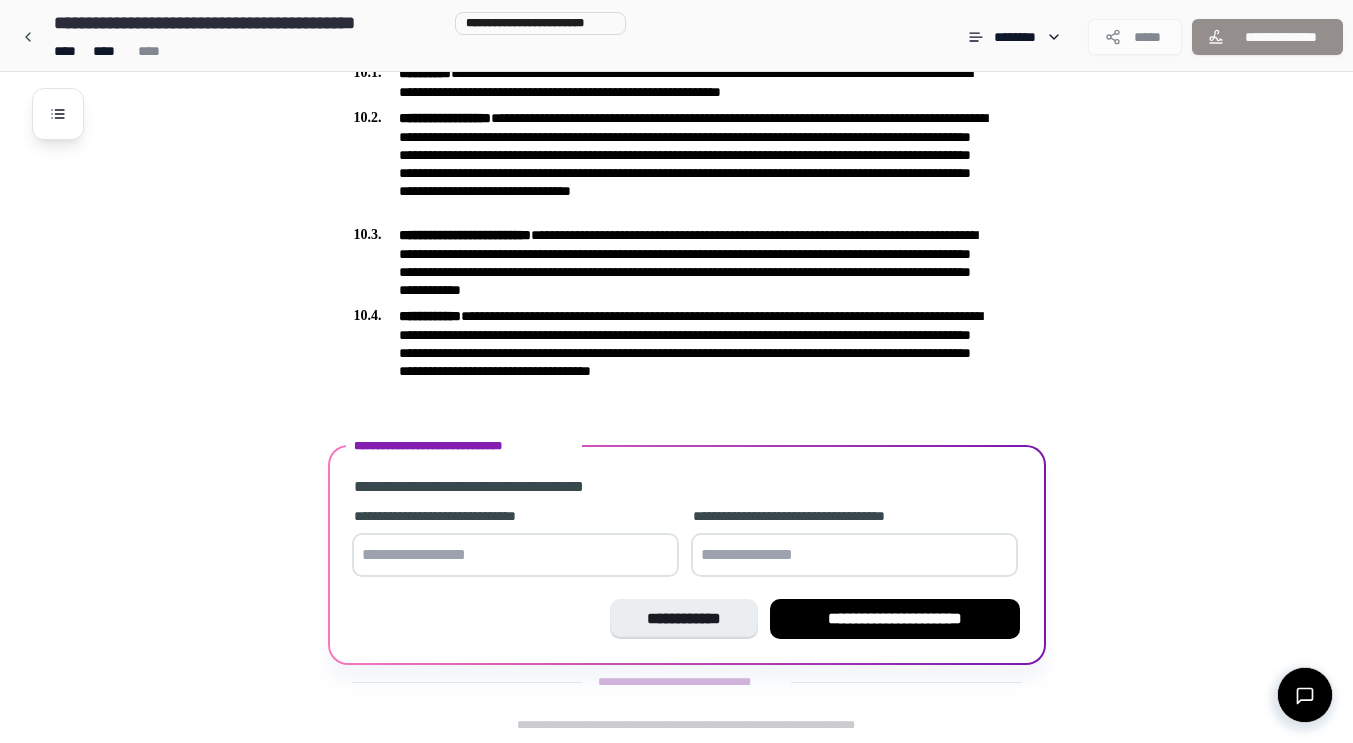 click at bounding box center (515, 555) 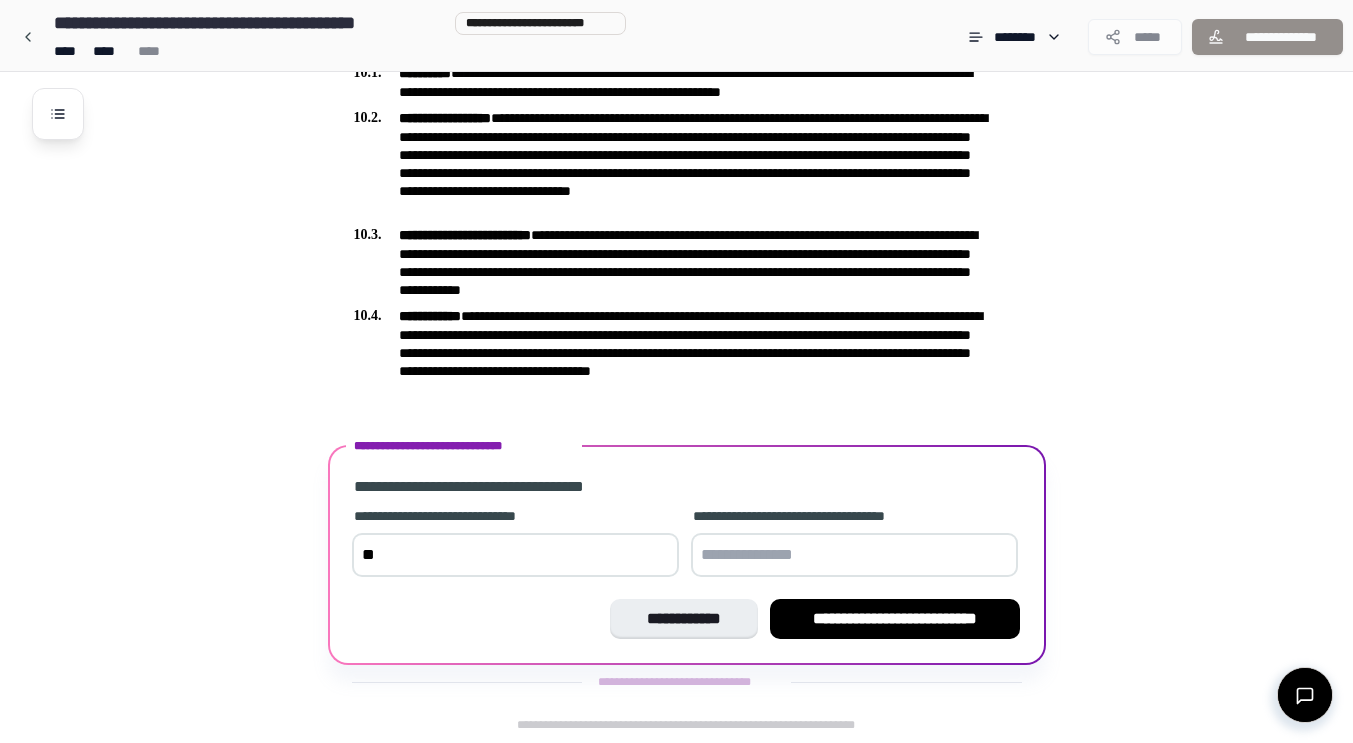 type on "*" 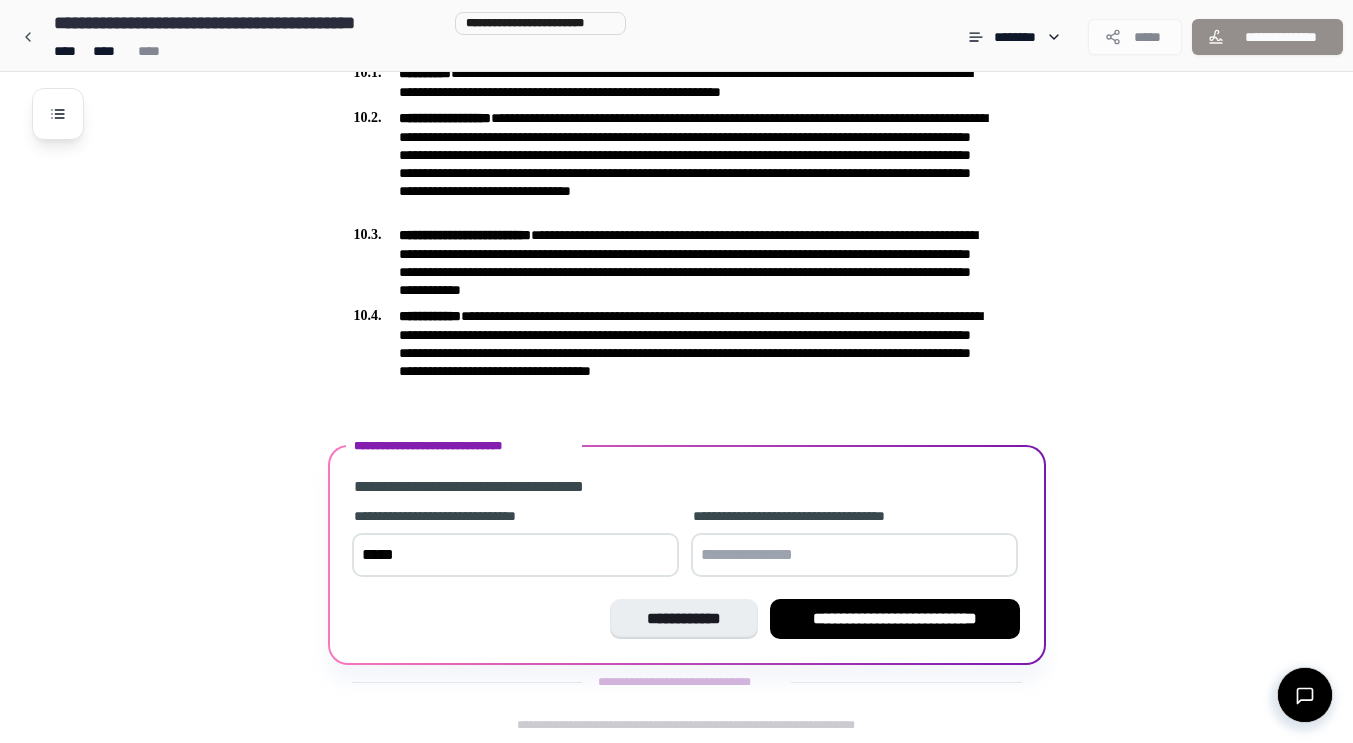 type on "*****" 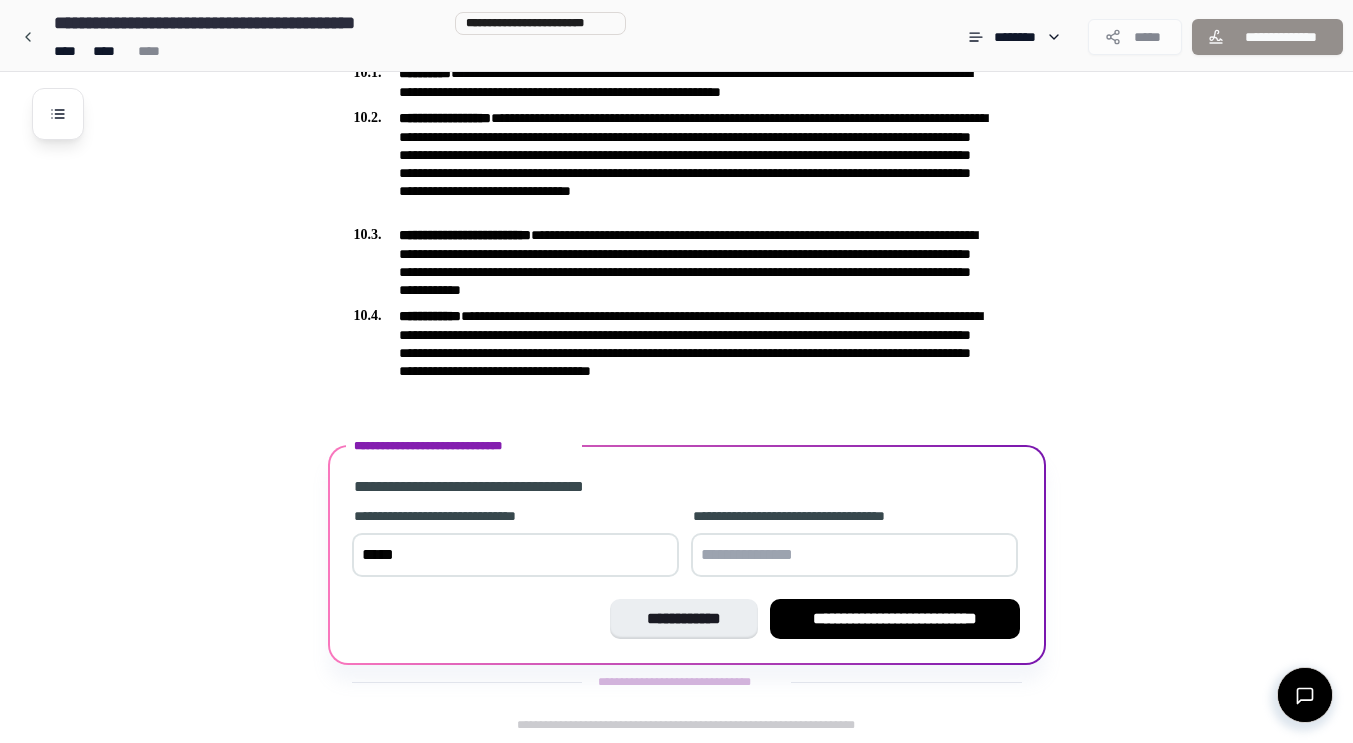 click at bounding box center [854, 555] 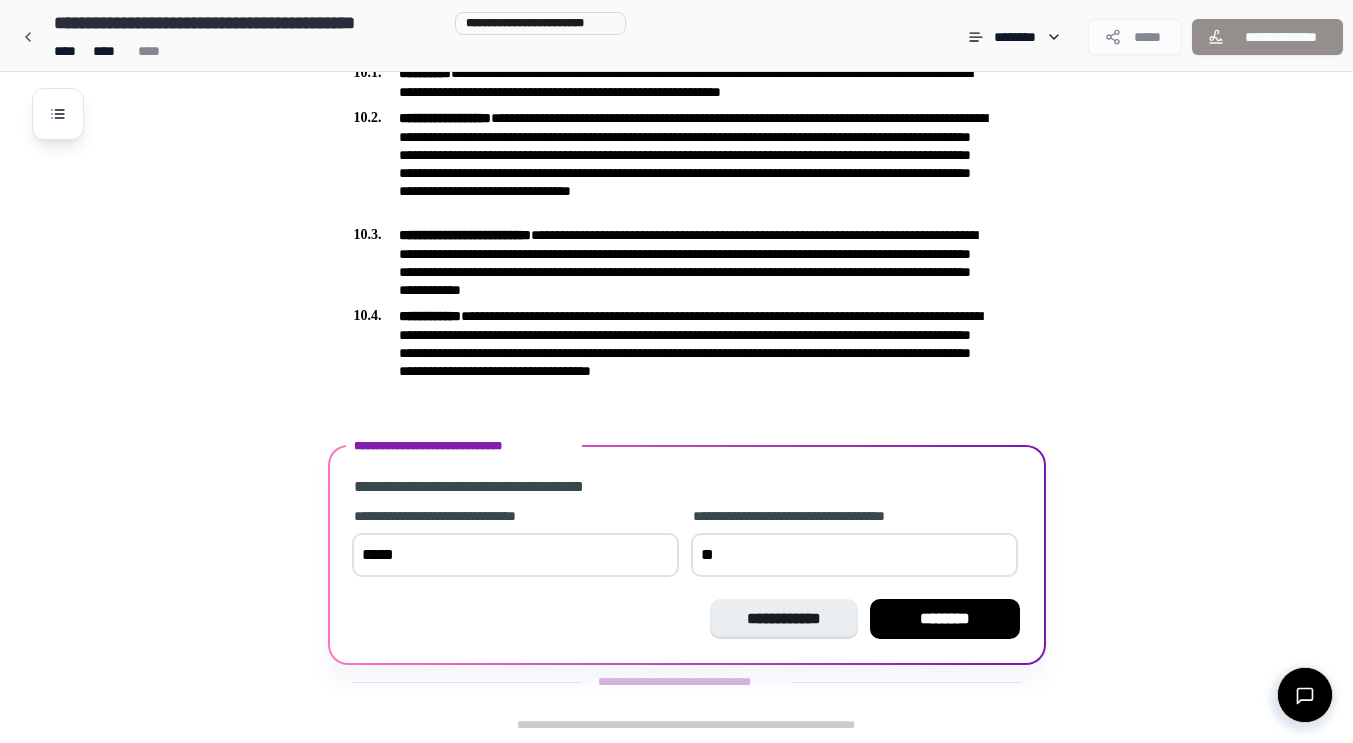 type on "*" 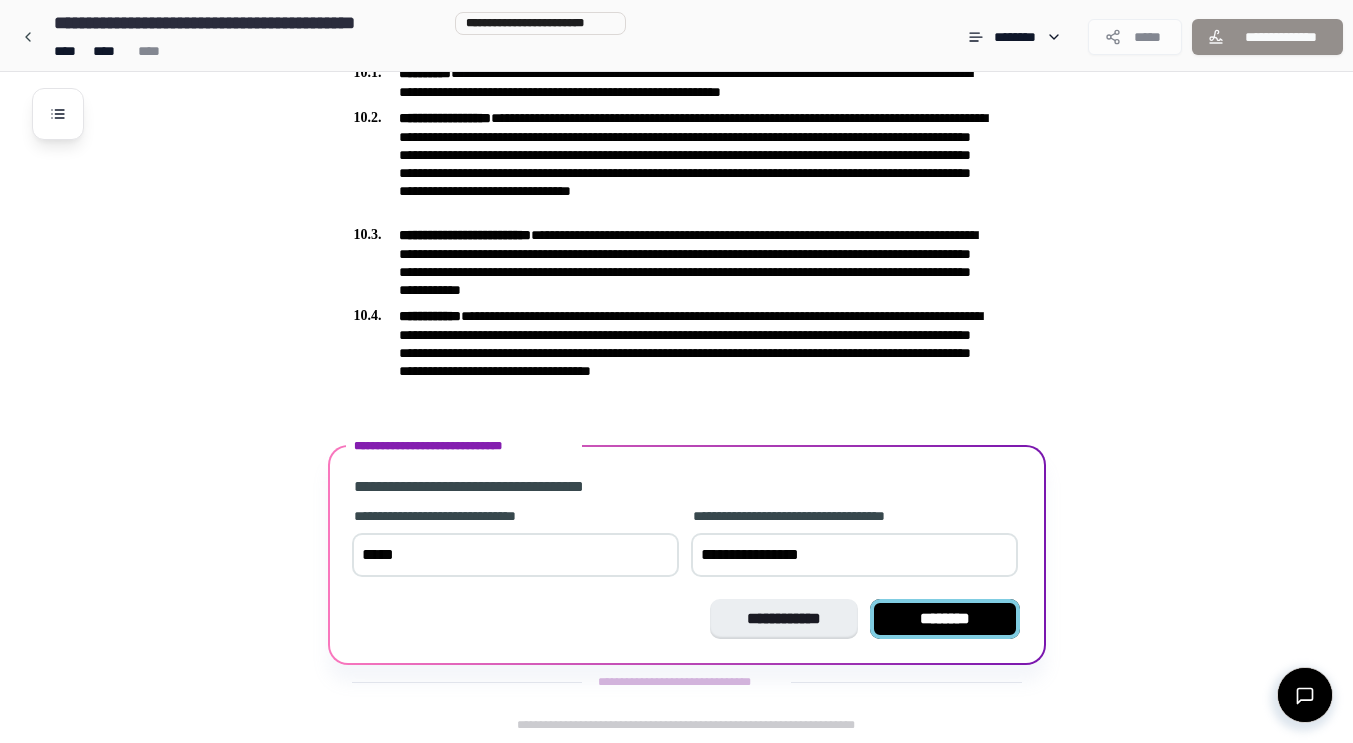 type on "**********" 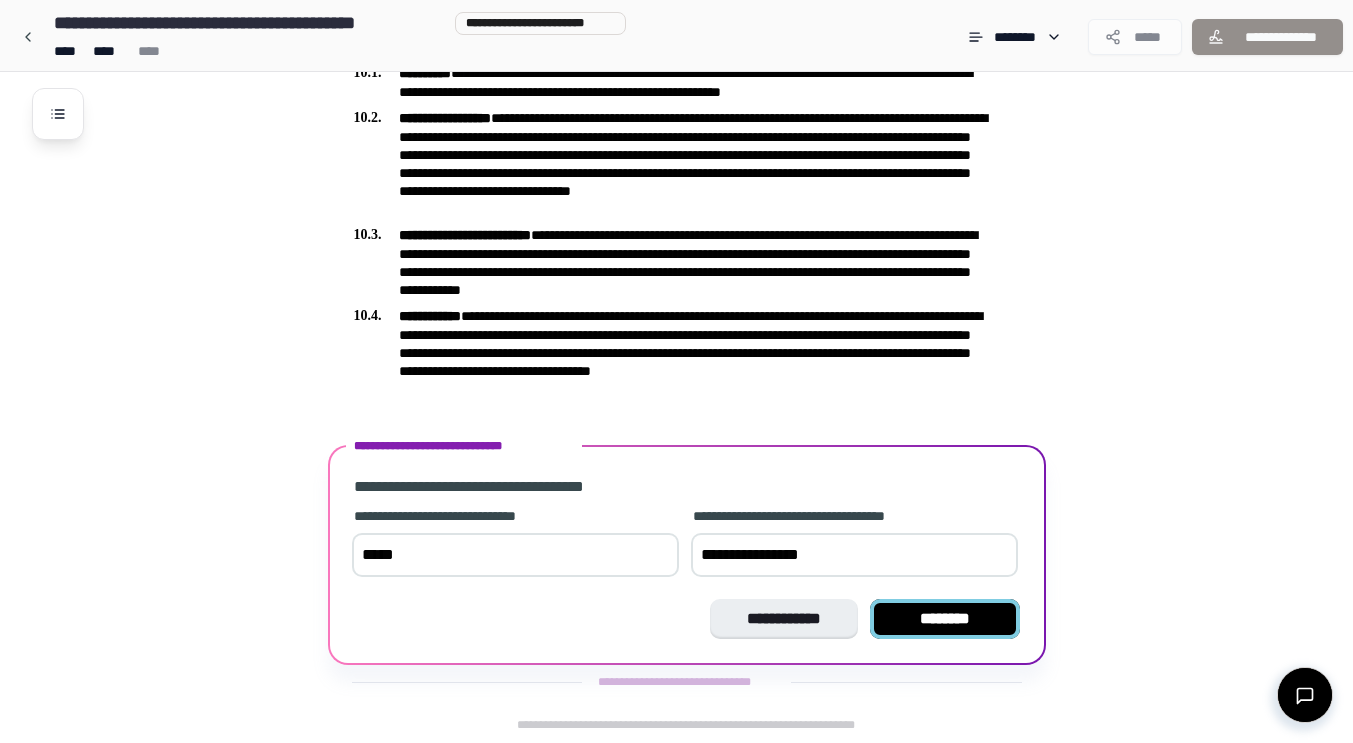 click on "********" at bounding box center [945, 619] 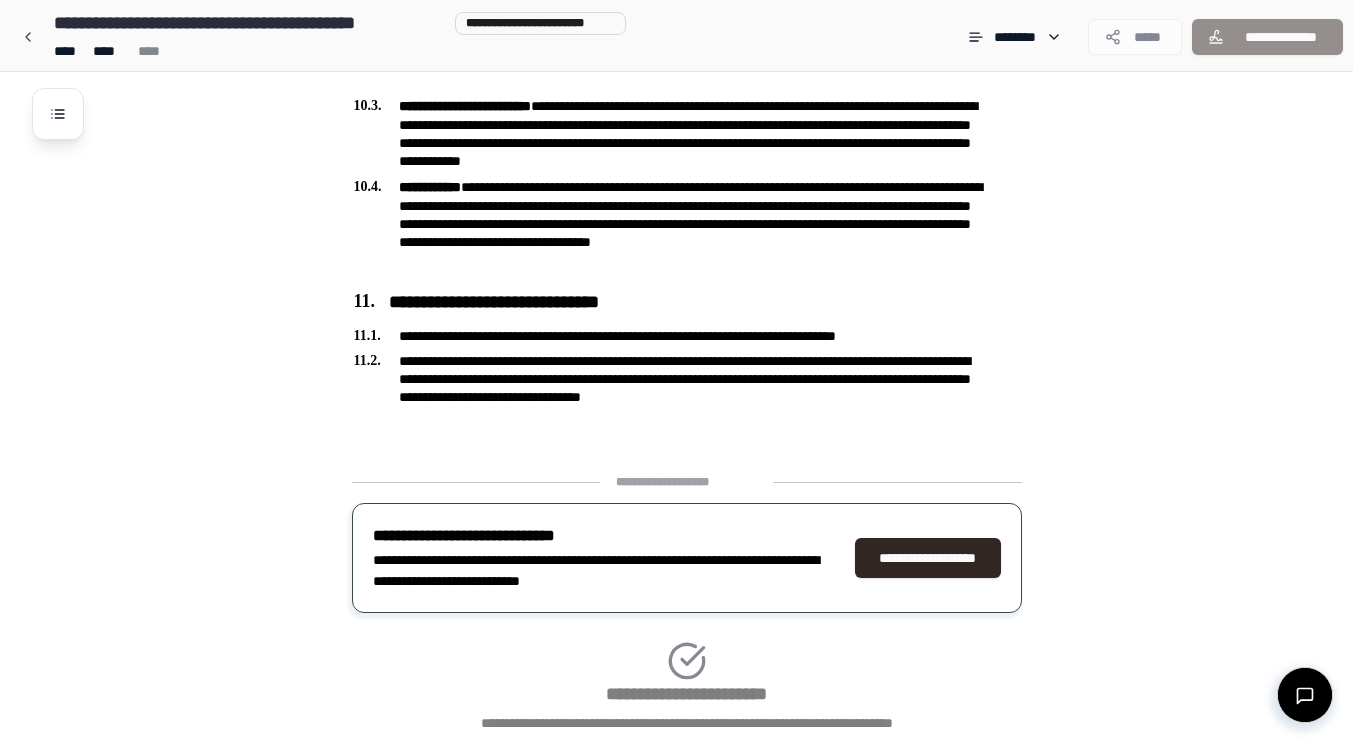 scroll, scrollTop: 2627, scrollLeft: 0, axis: vertical 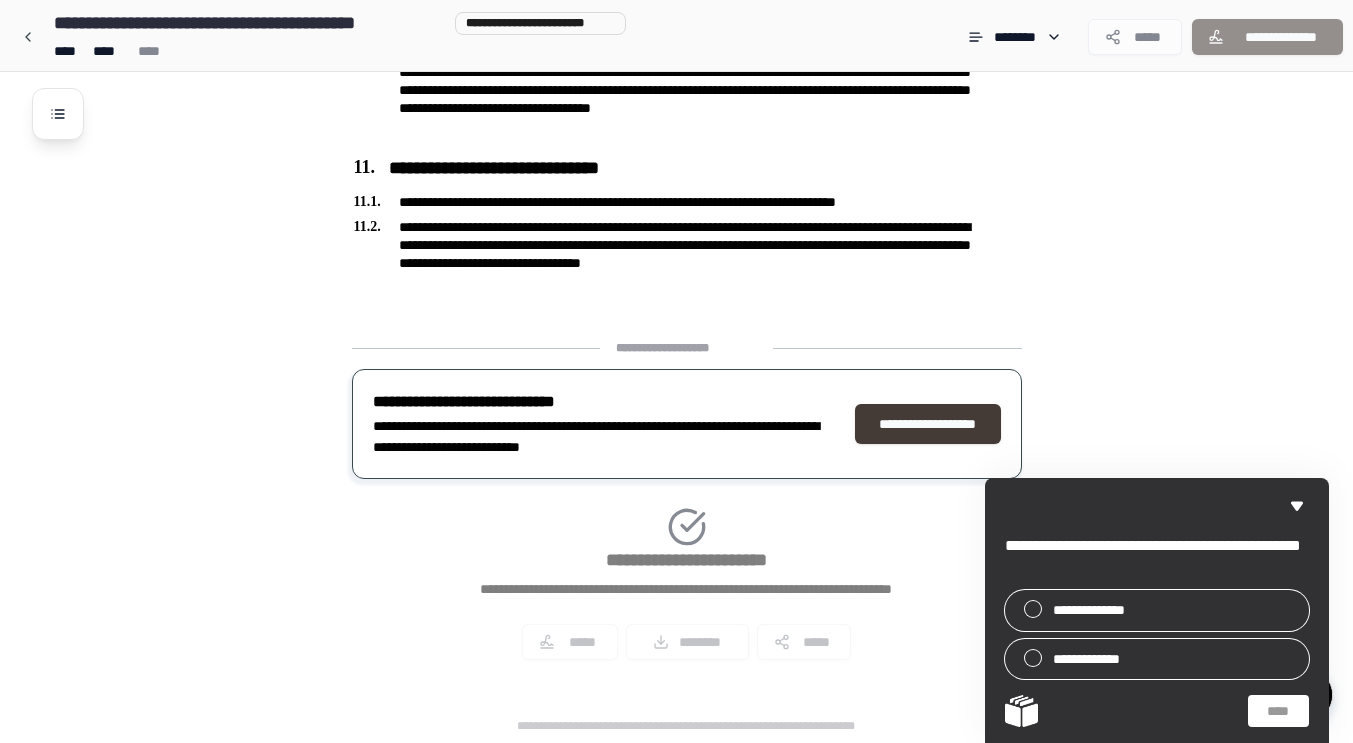 click on "**********" at bounding box center [928, 424] 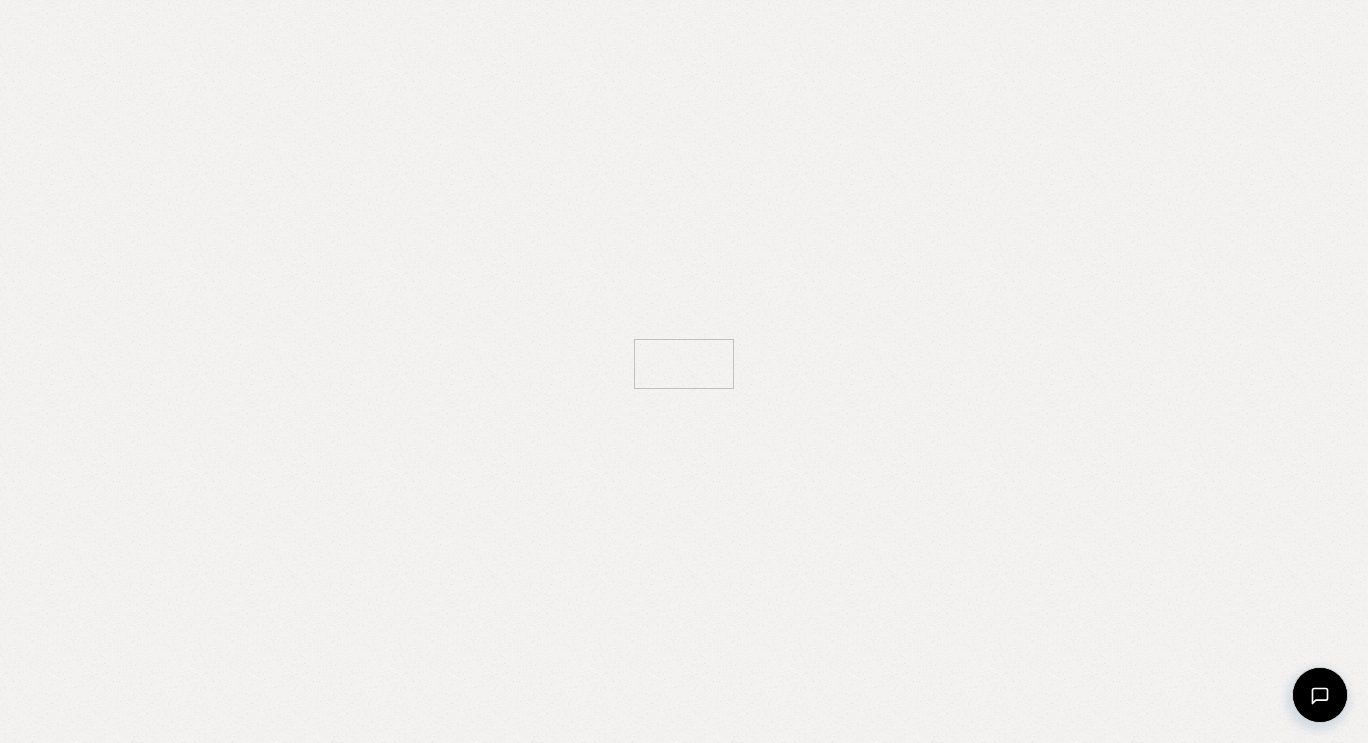 scroll, scrollTop: 0, scrollLeft: 0, axis: both 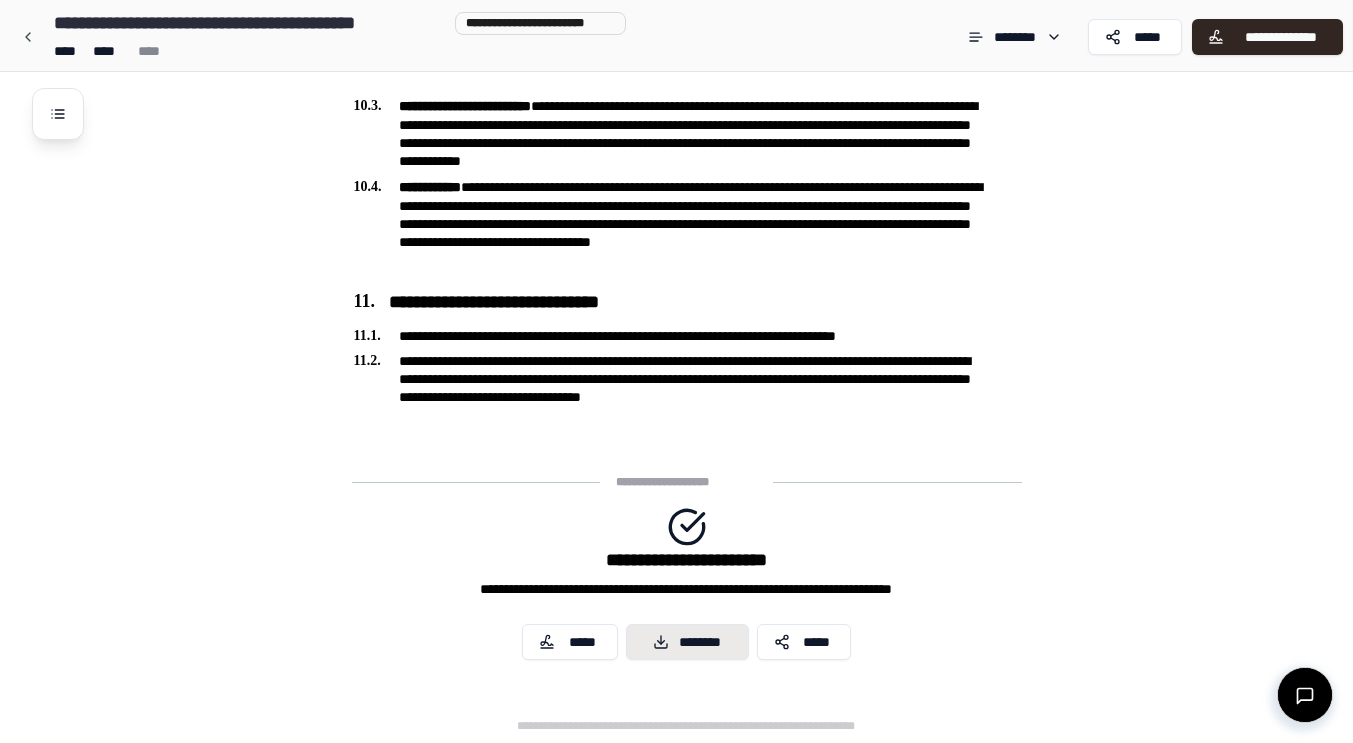 click on "********" at bounding box center [687, 642] 